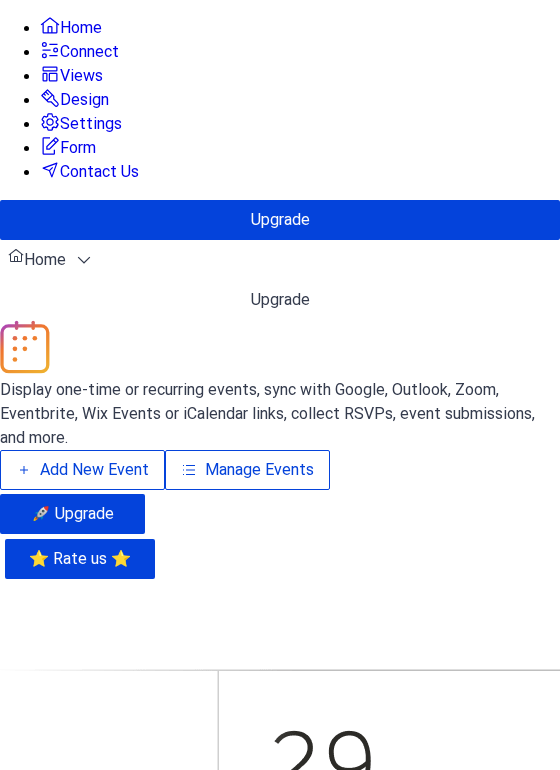 scroll, scrollTop: 0, scrollLeft: 0, axis: both 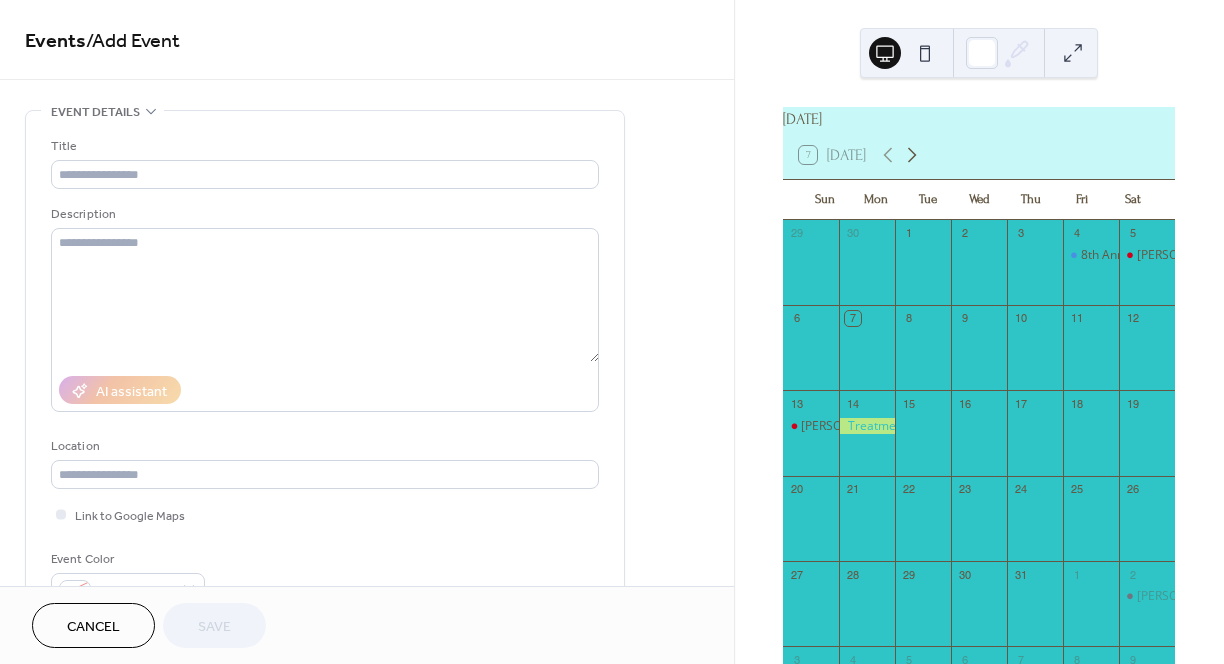 click 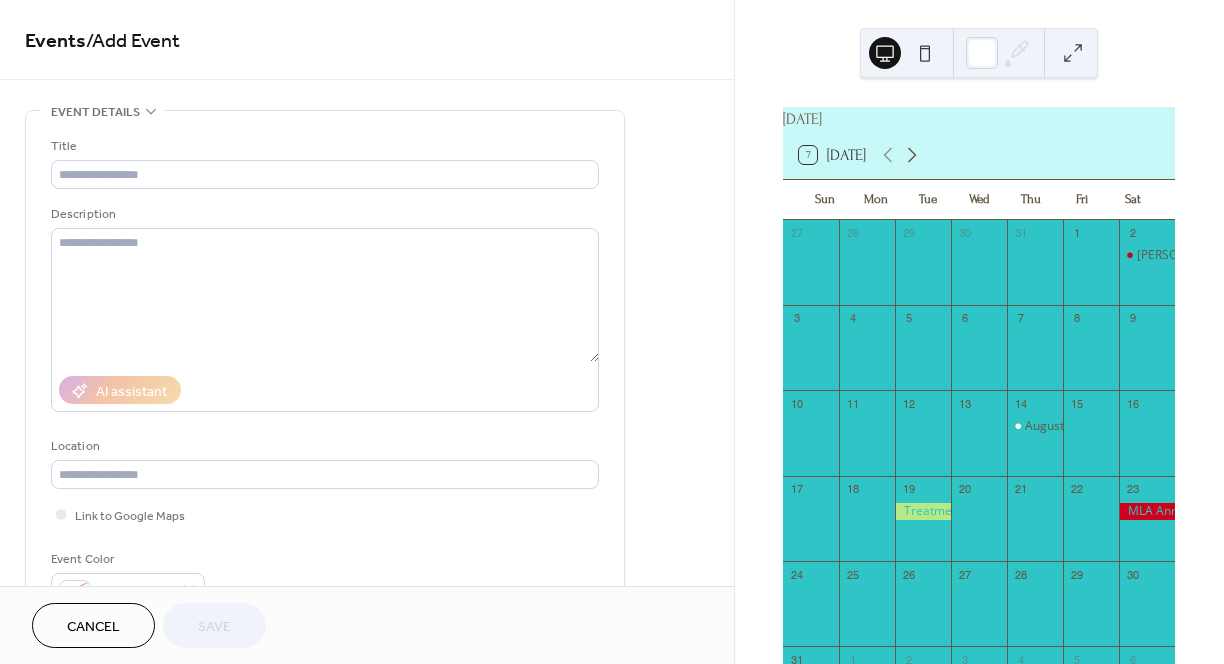 click 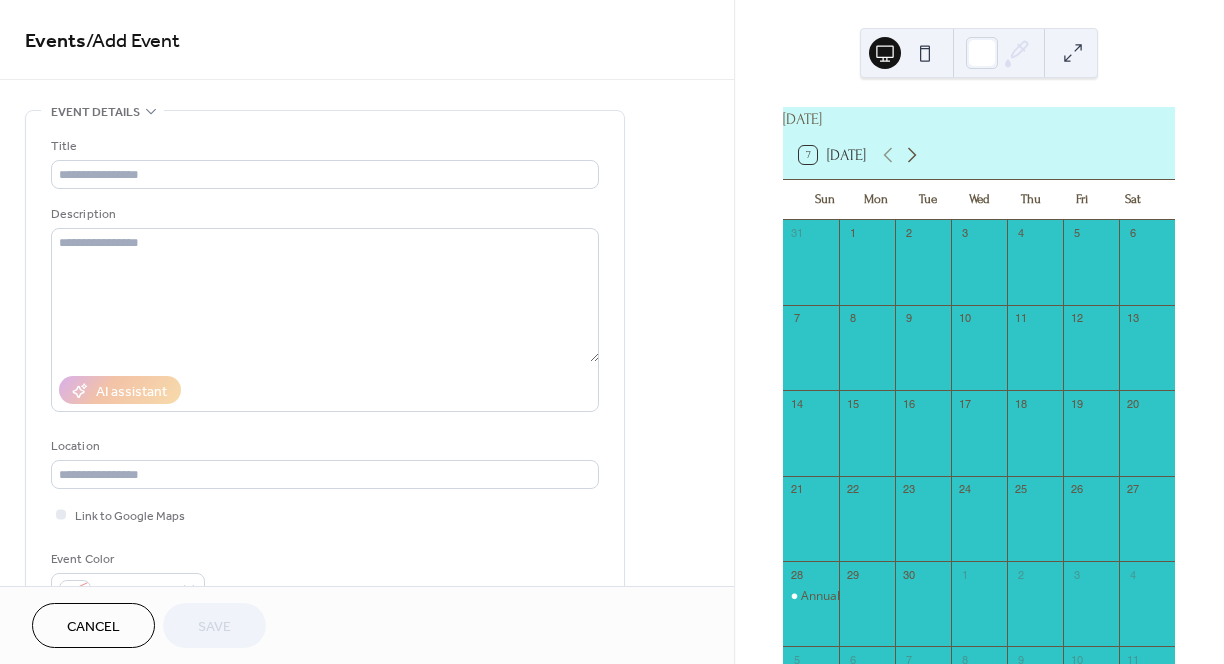 click 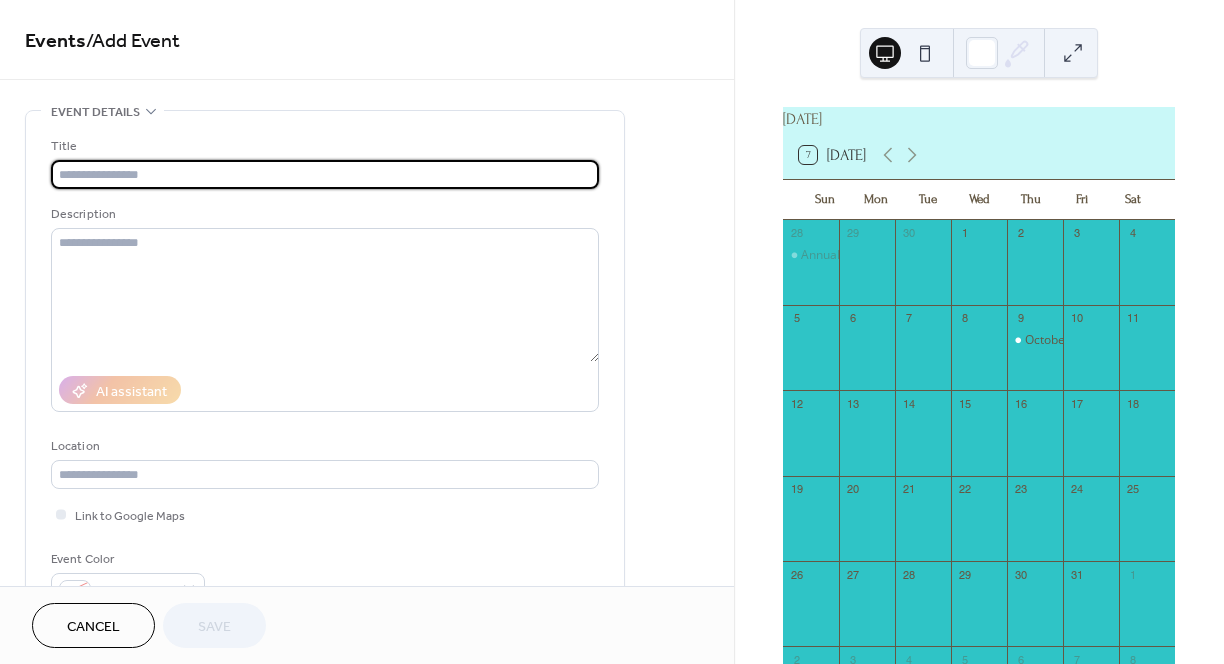 click at bounding box center [325, 174] 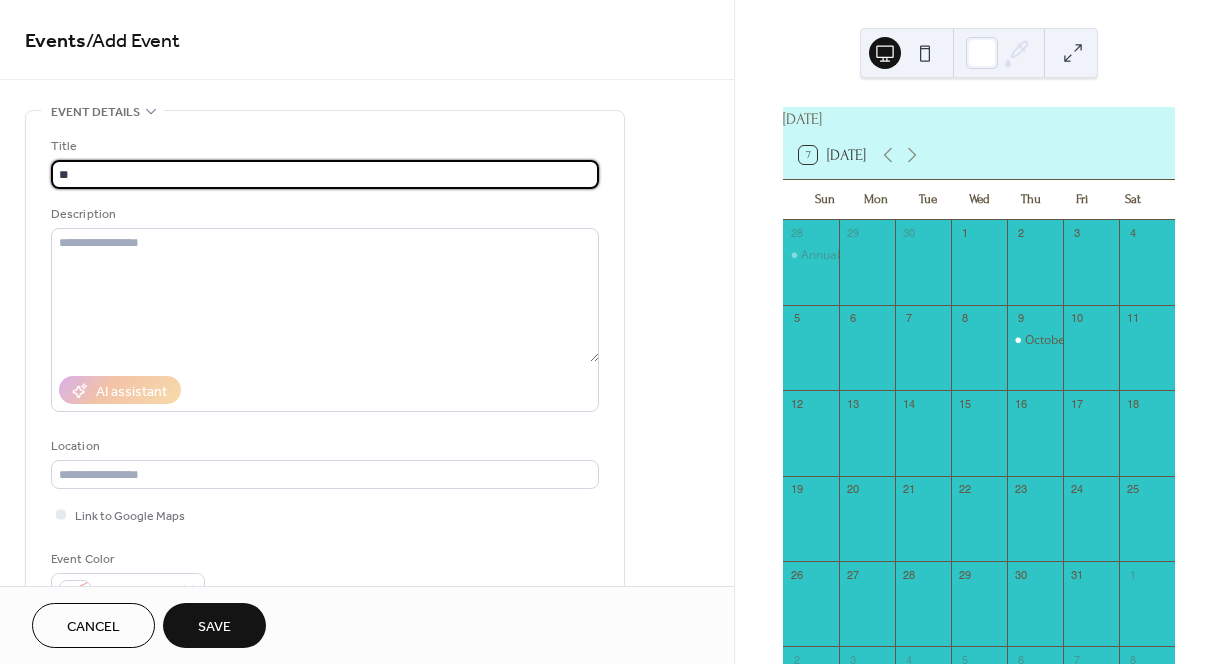 type on "*" 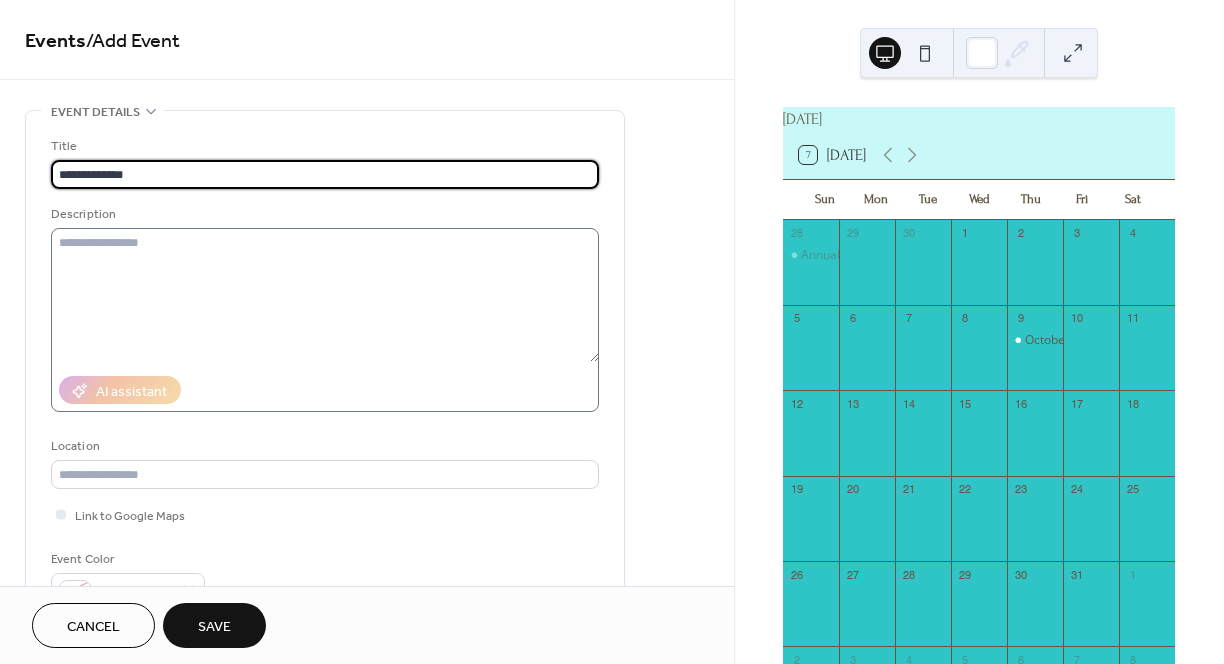 type on "**********" 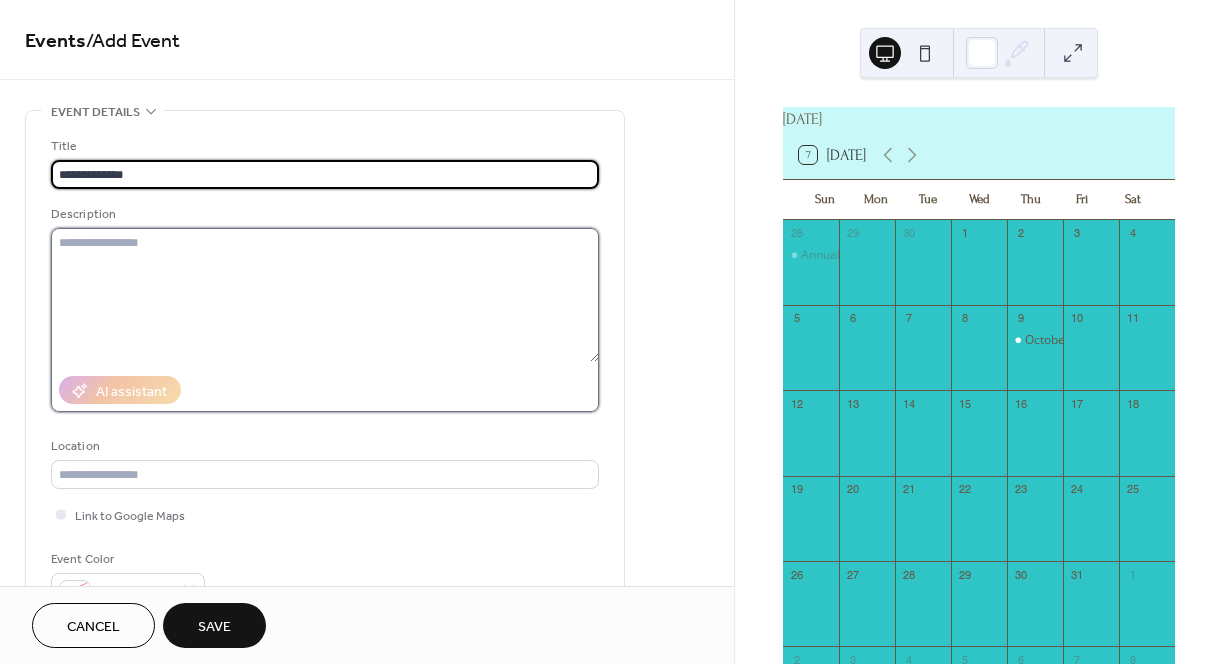 click at bounding box center [325, 295] 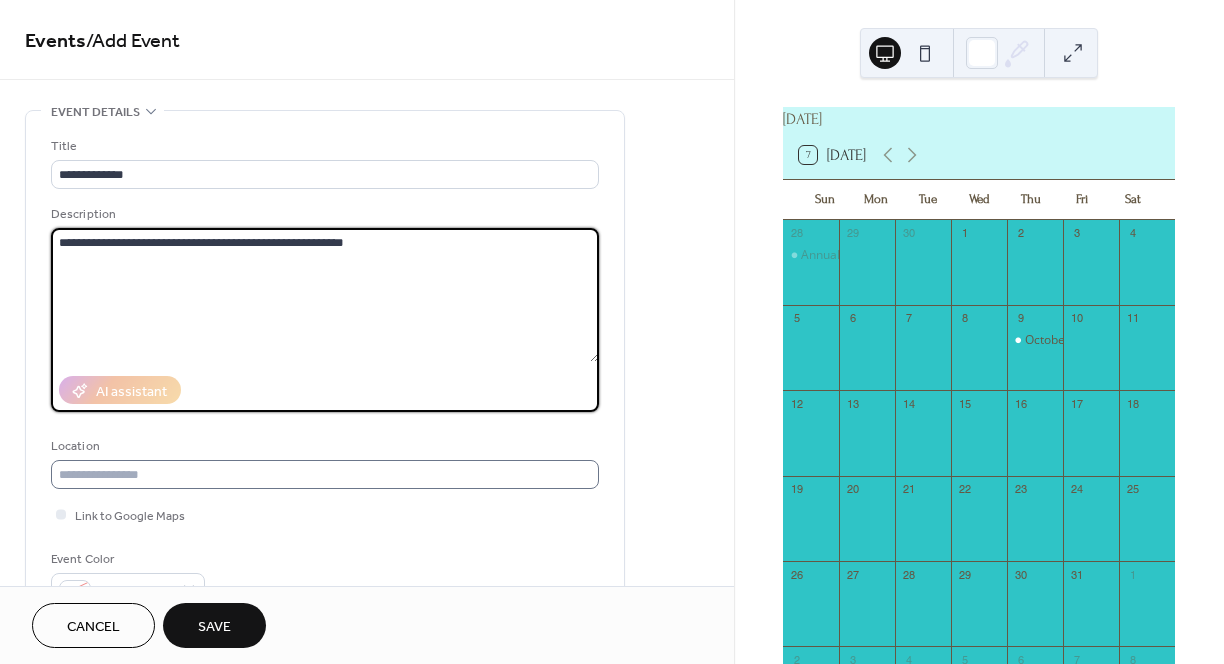 type on "**********" 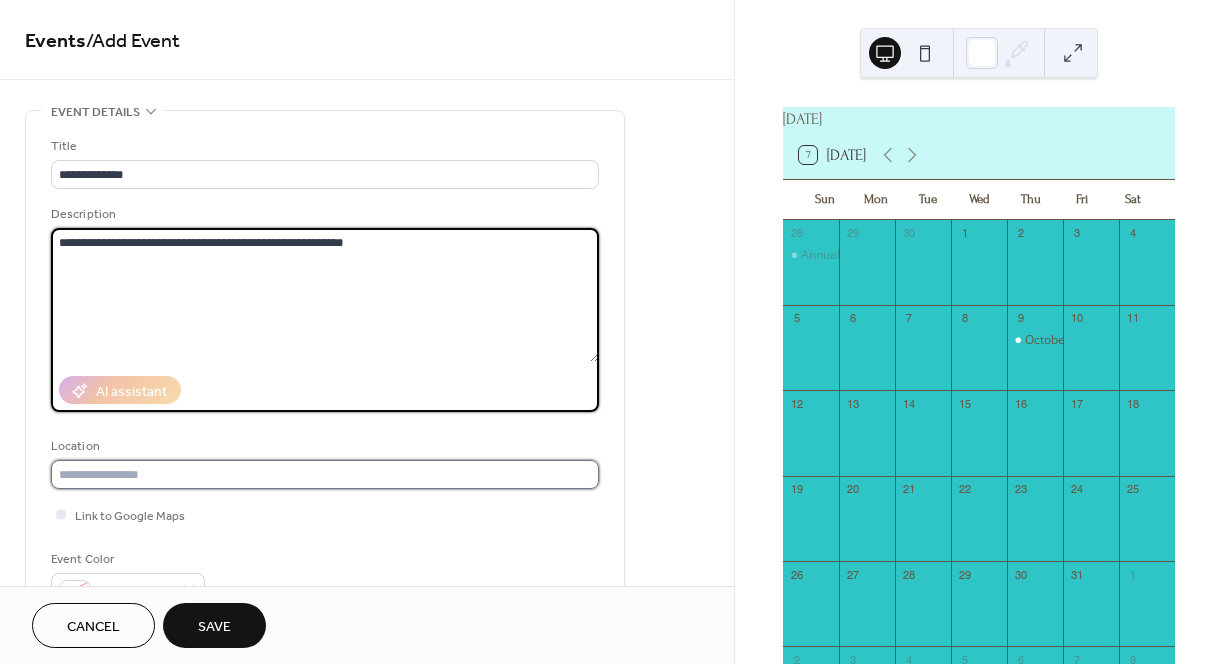 click at bounding box center (325, 474) 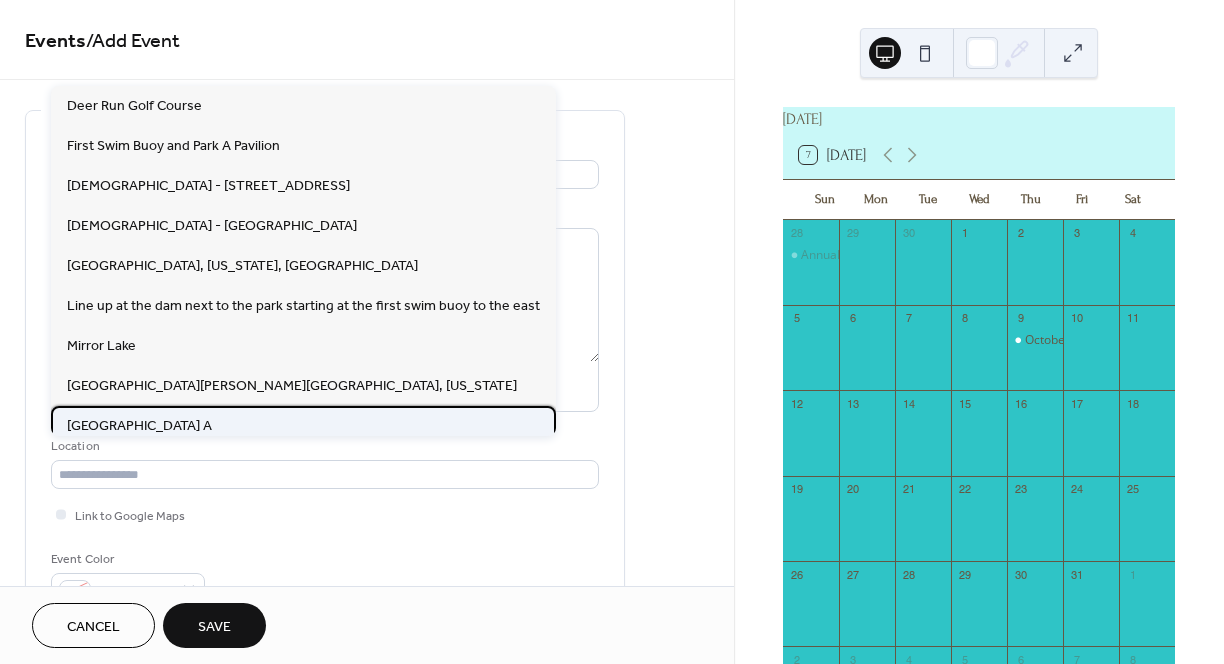 click on "MLA Park A" at bounding box center [303, 426] 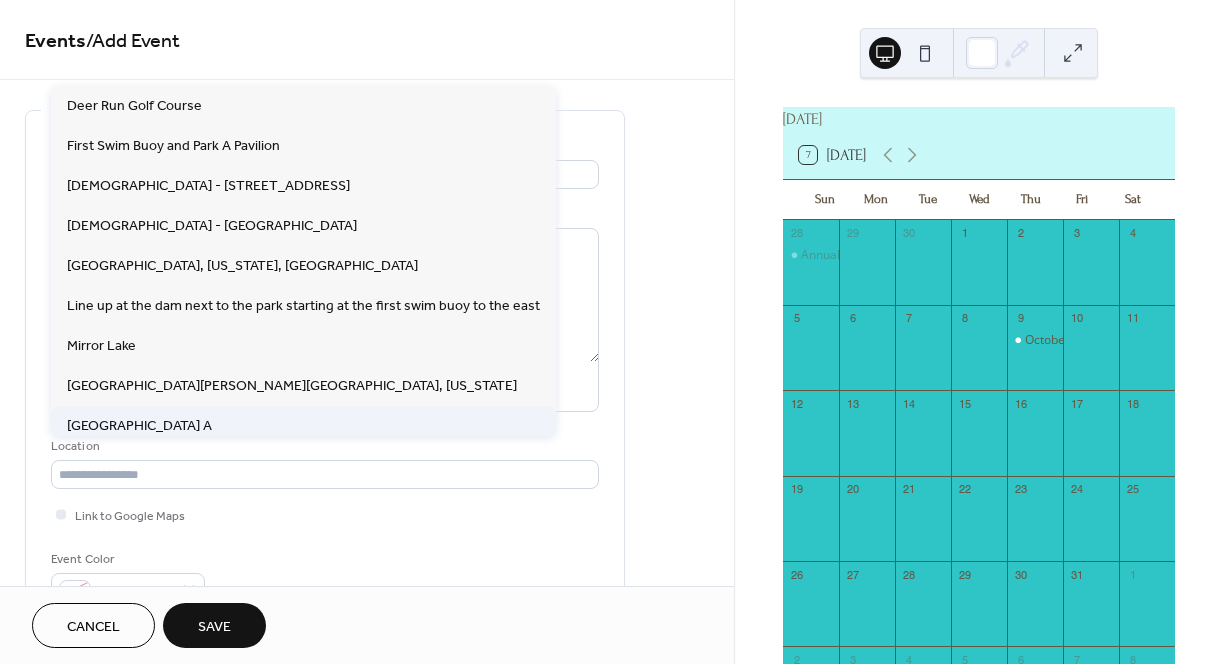 type on "**********" 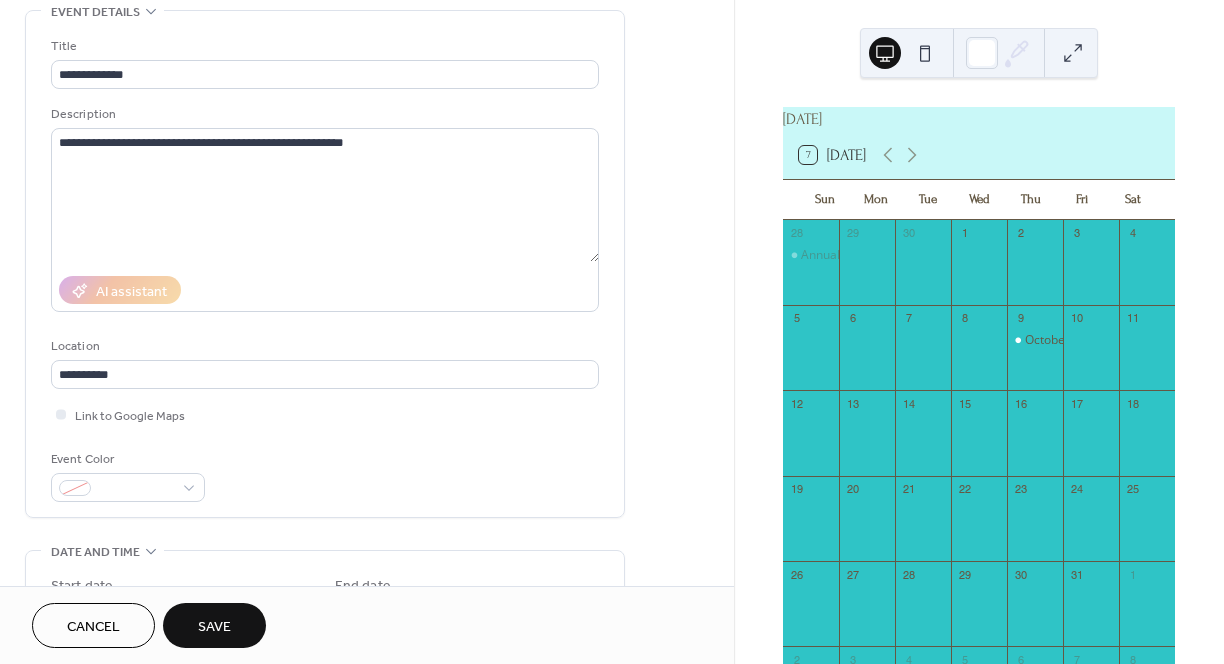 scroll, scrollTop: 200, scrollLeft: 0, axis: vertical 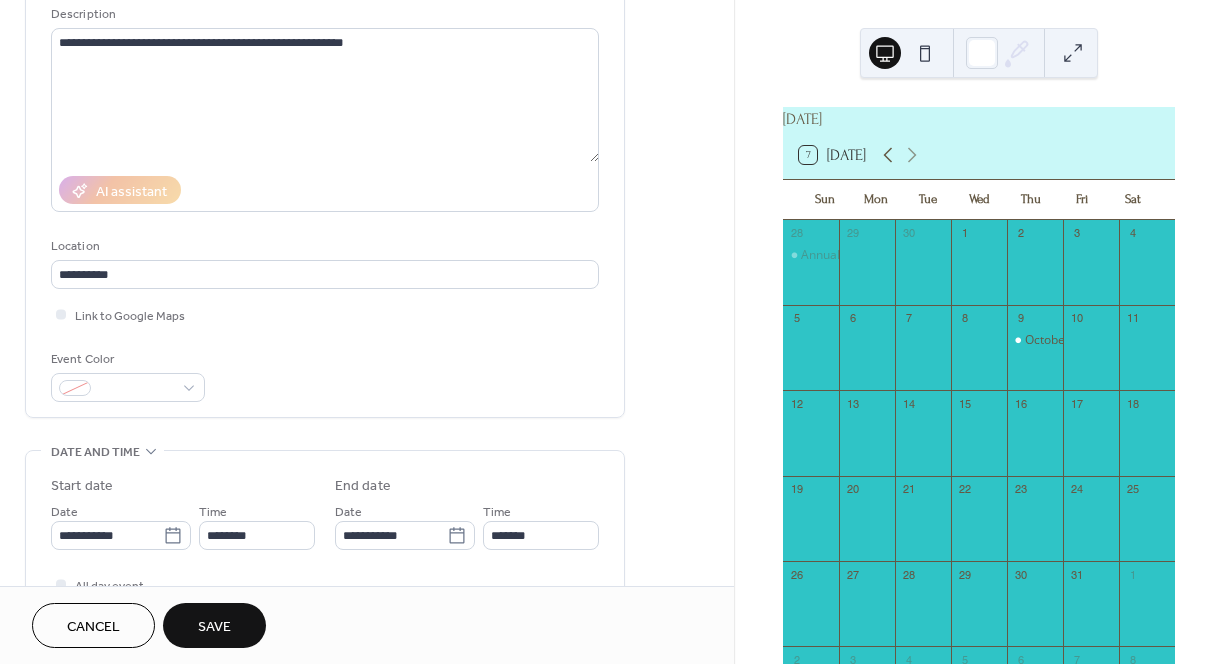 click 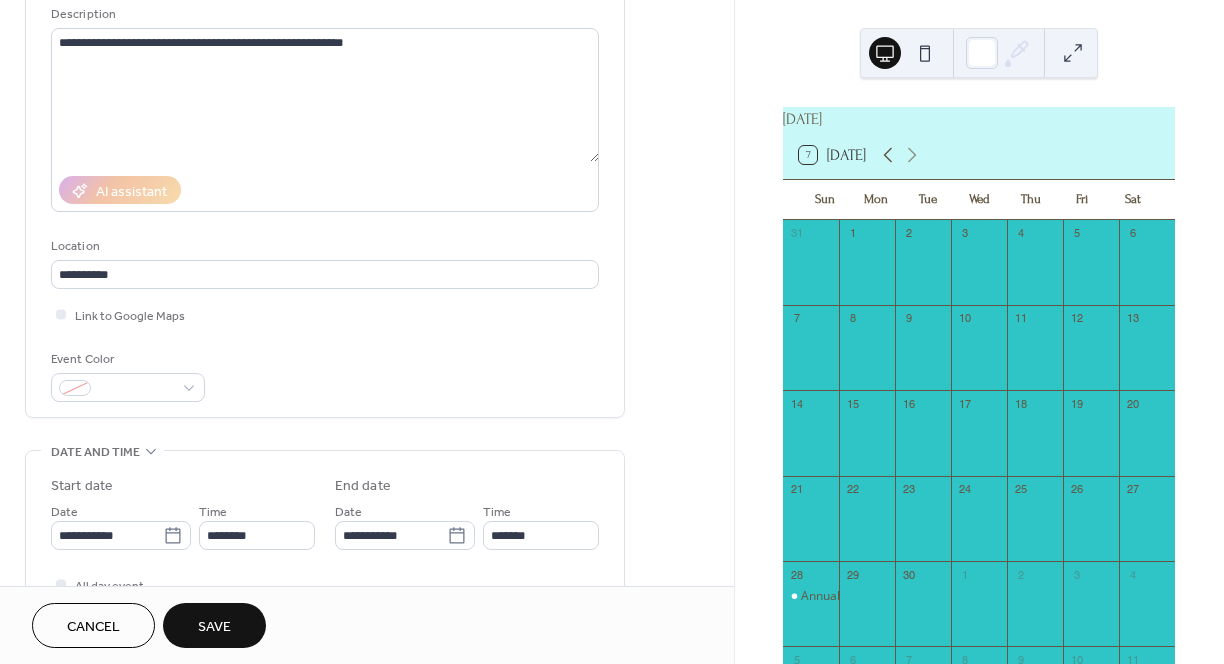 click 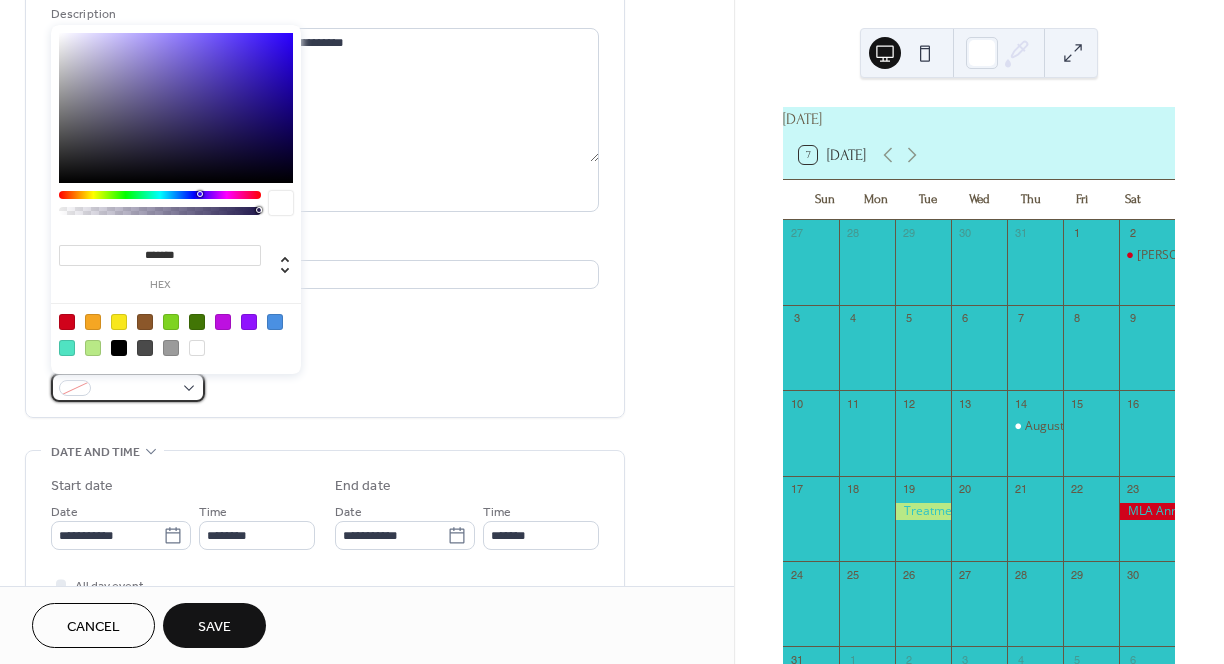 click at bounding box center (128, 387) 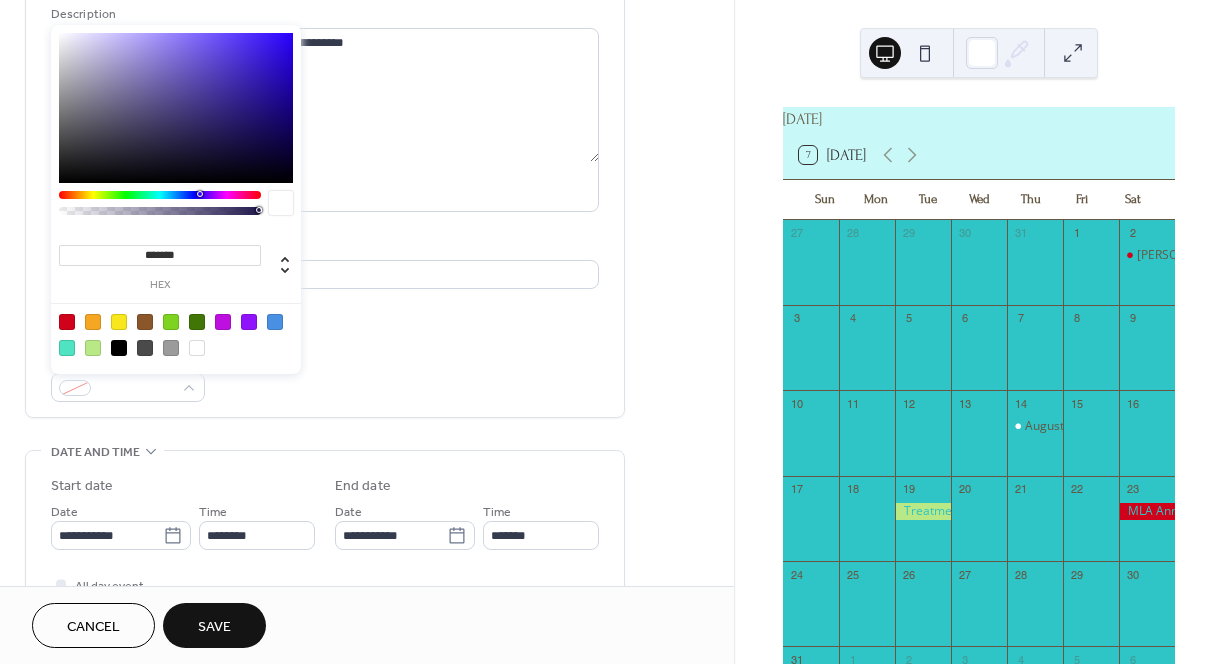 click at bounding box center [197, 348] 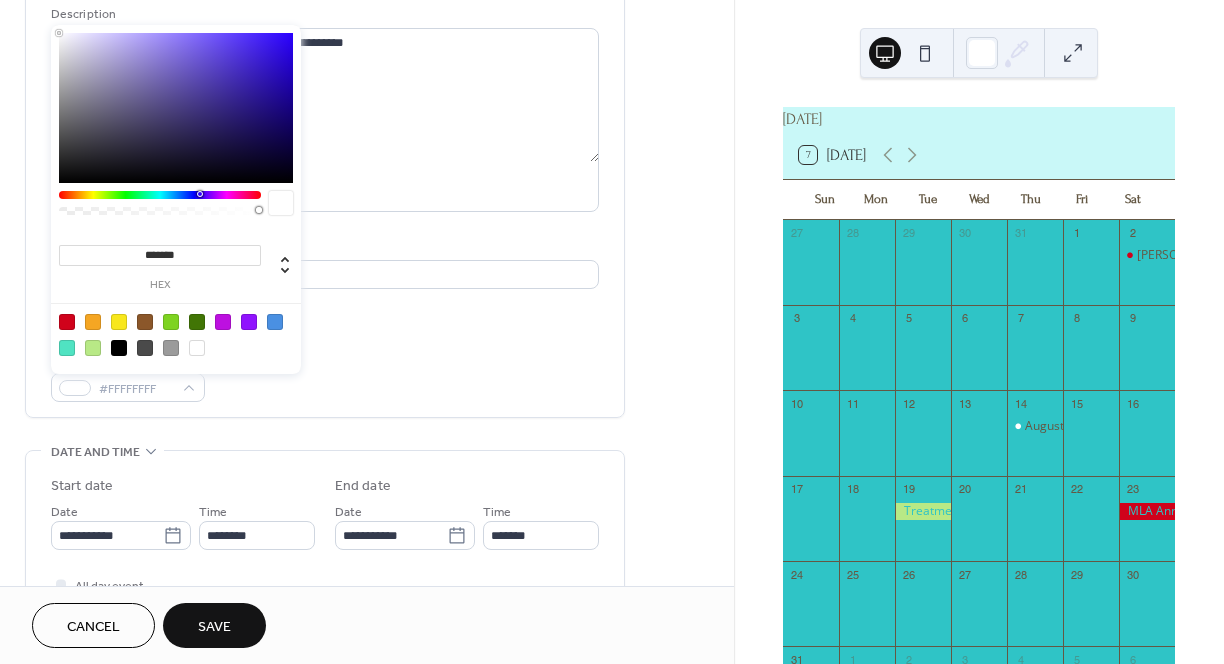 type on "*******" 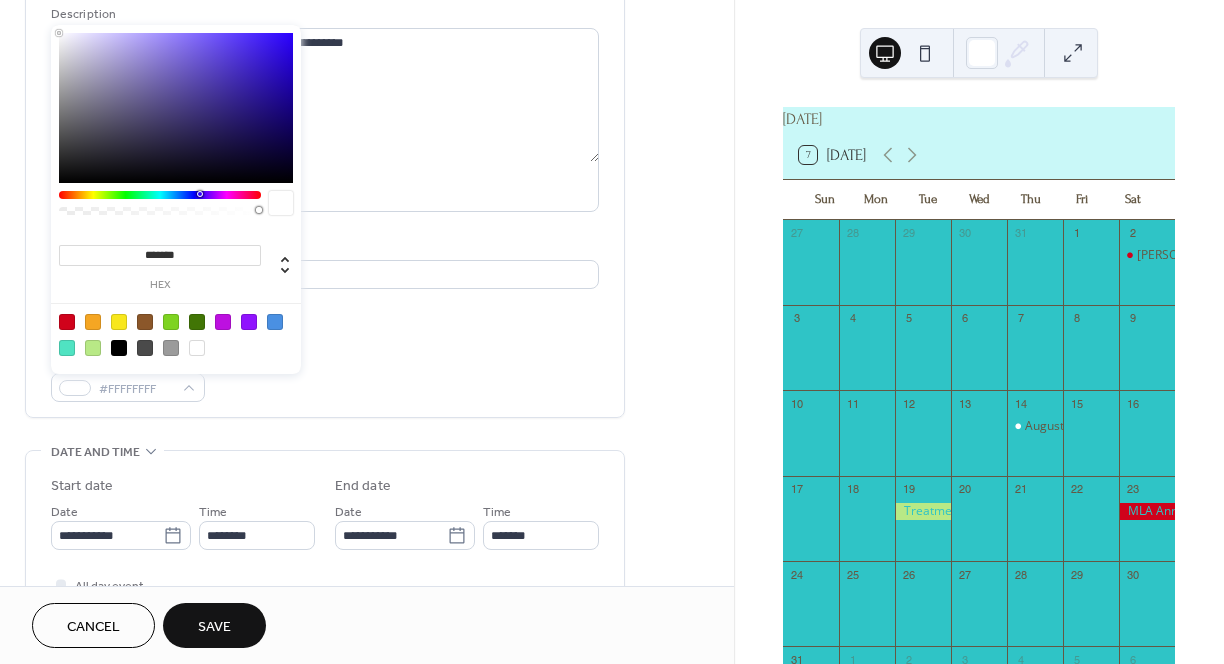 click on "Event Color #FFFFFFFF" at bounding box center [325, 375] 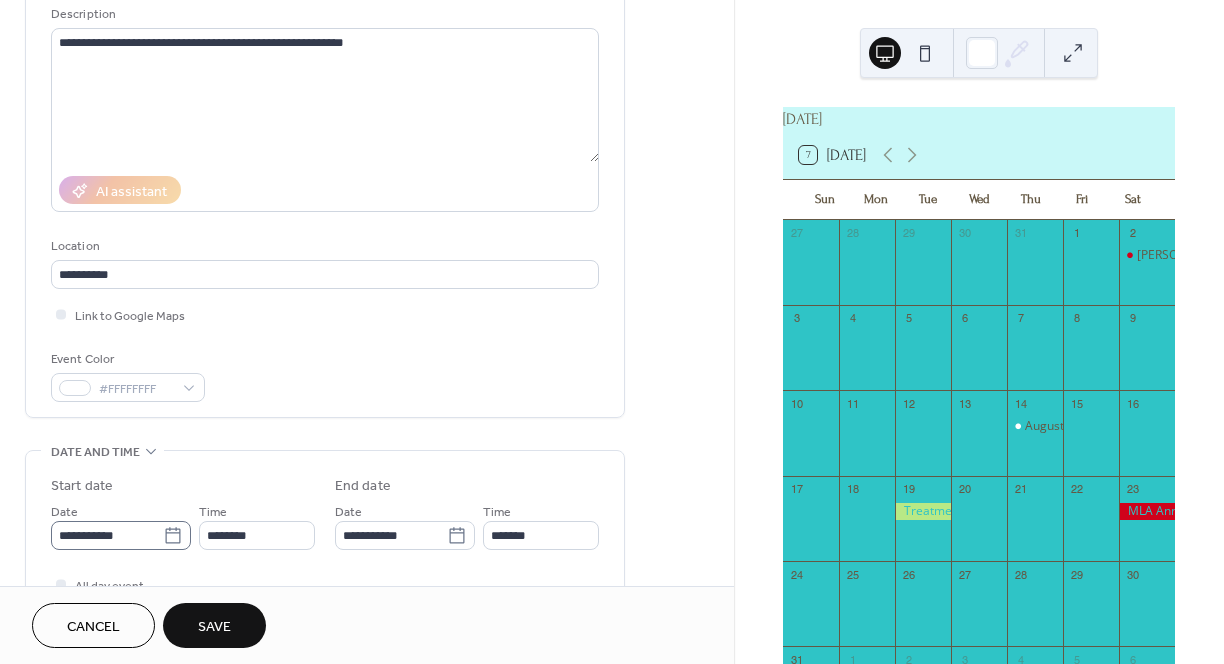 click 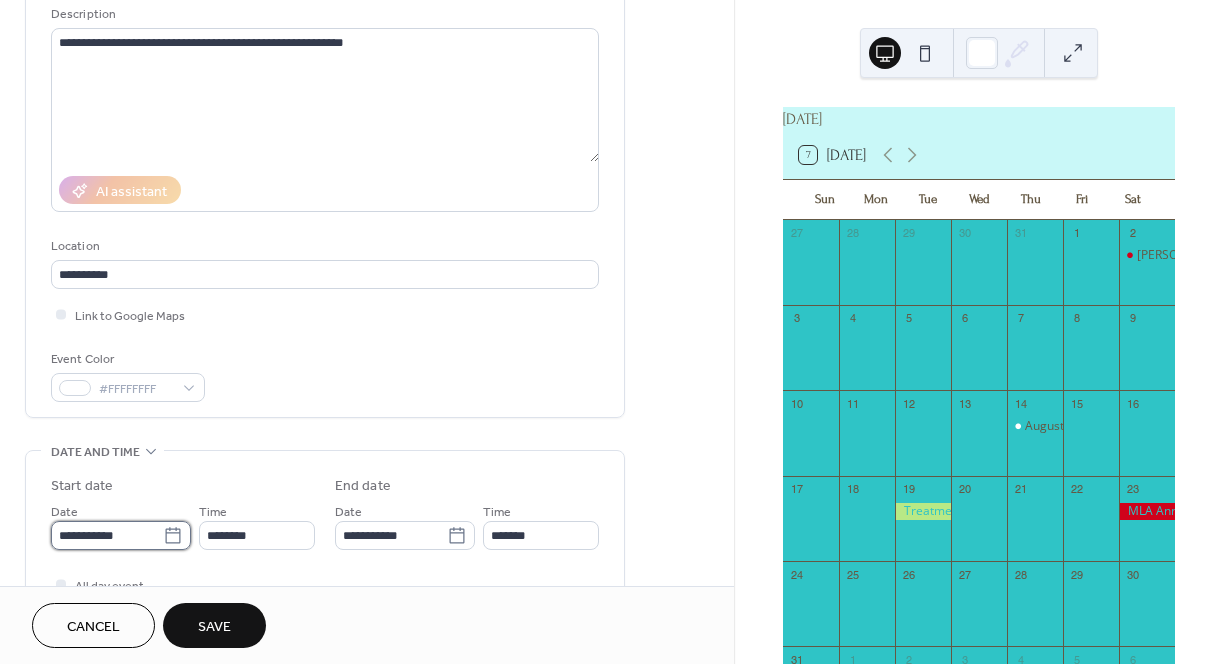 click on "**********" at bounding box center [107, 535] 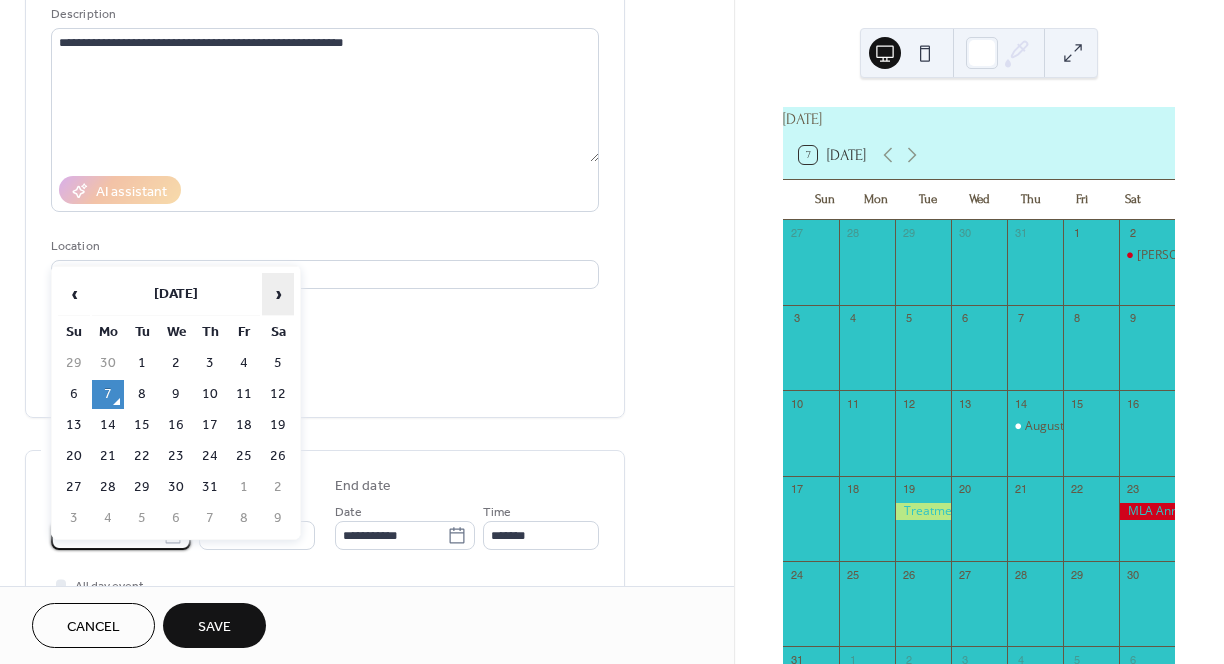 click on "›" at bounding box center [278, 294] 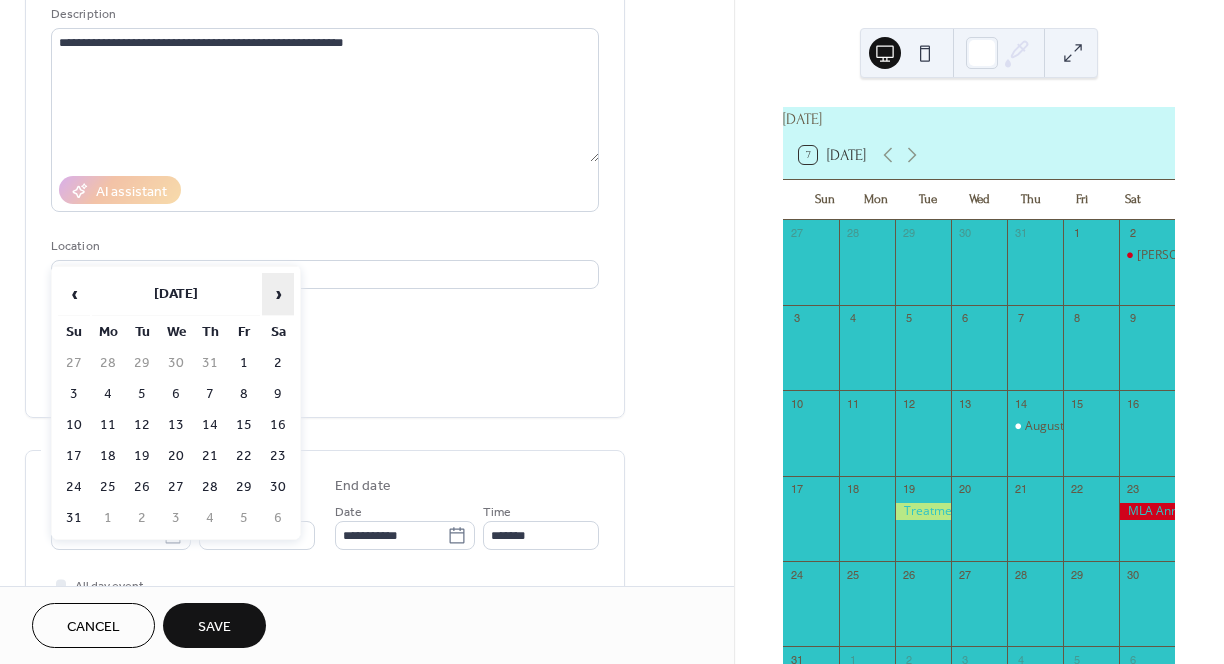 click on "›" at bounding box center [278, 294] 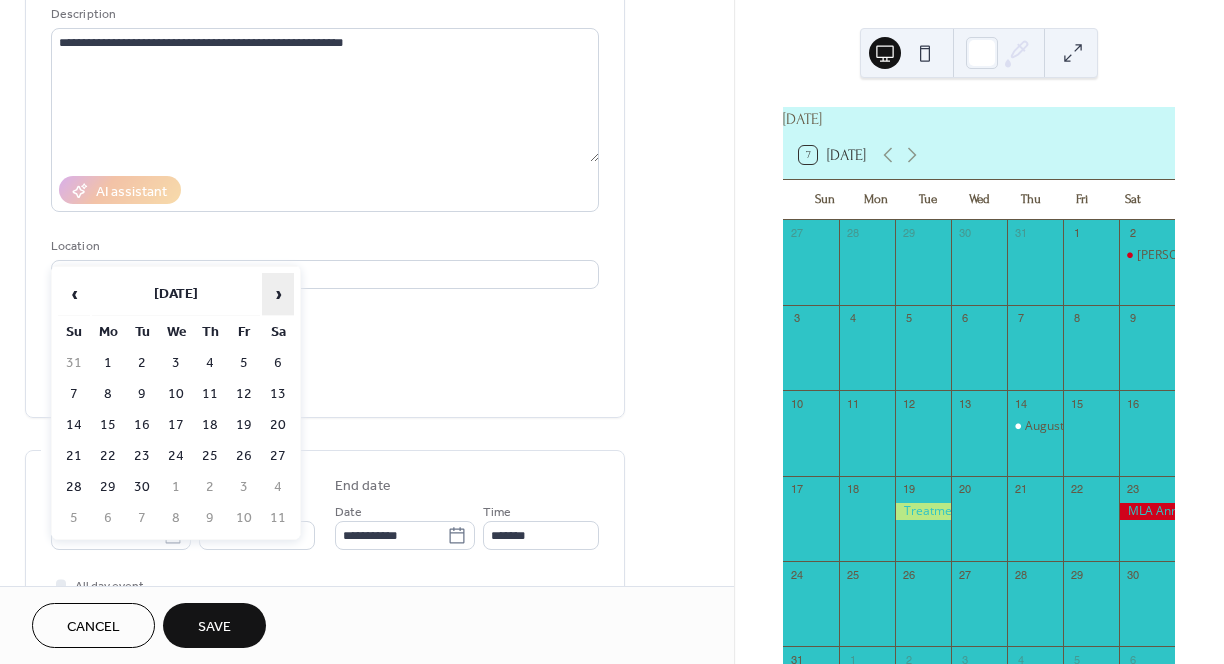 click on "›" at bounding box center [278, 294] 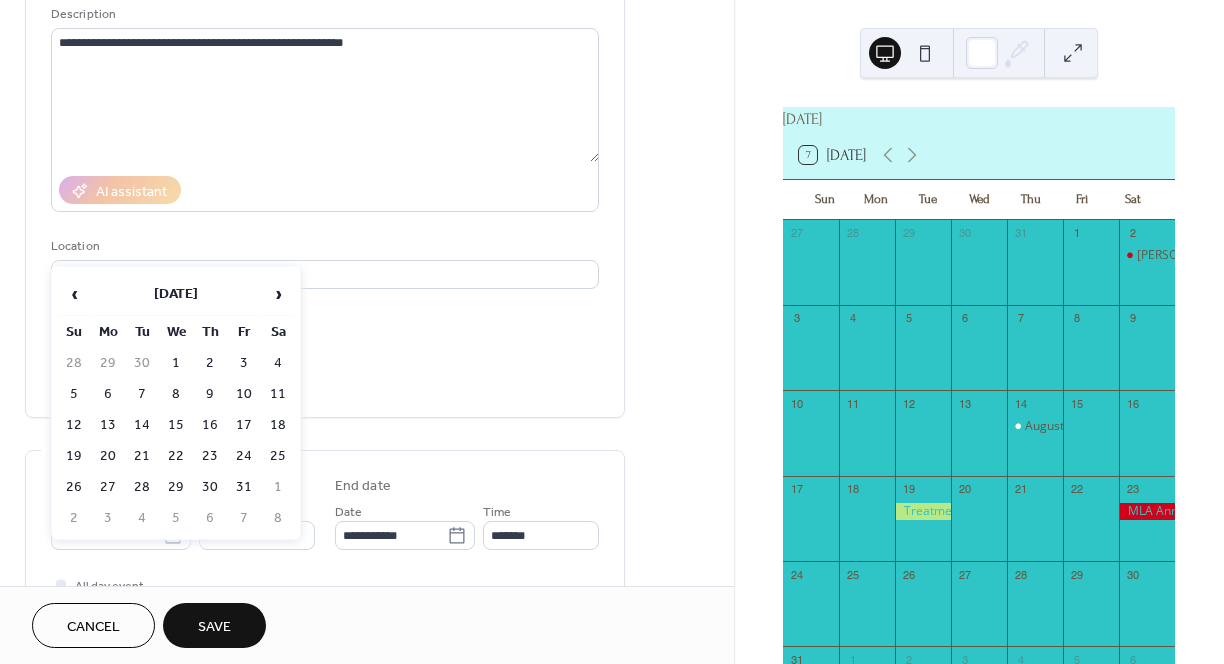 click on "4" at bounding box center [278, 363] 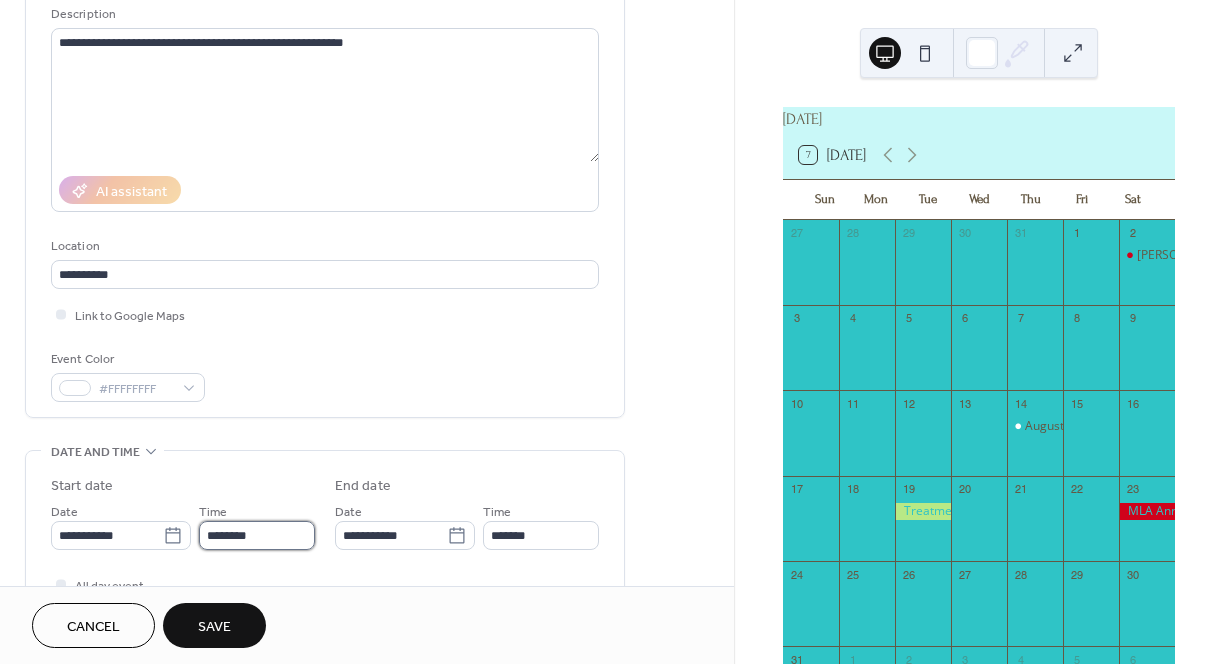 click on "********" at bounding box center [257, 535] 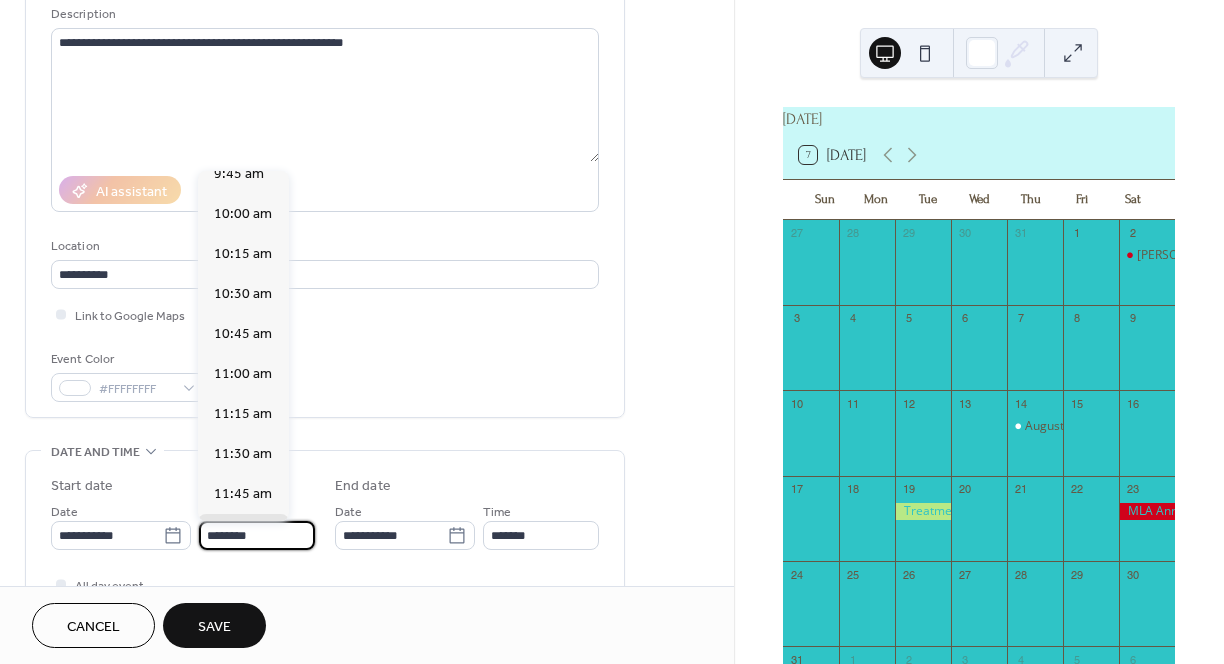 scroll, scrollTop: 1544, scrollLeft: 0, axis: vertical 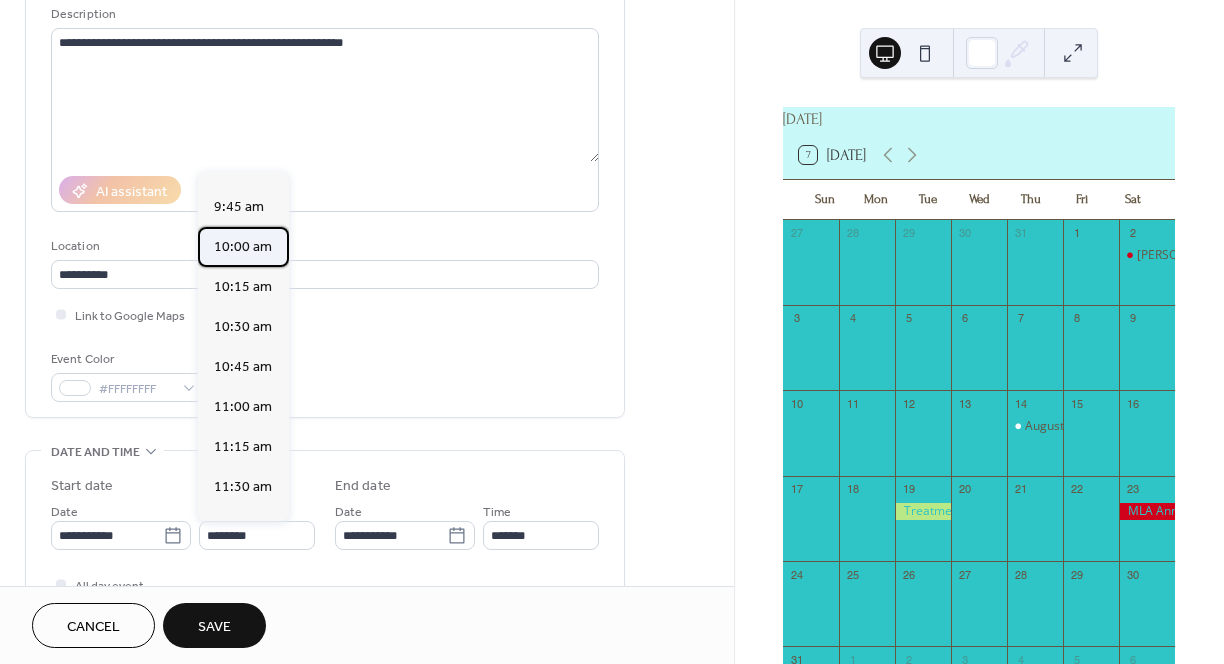 click on "10:00 am" at bounding box center [243, 247] 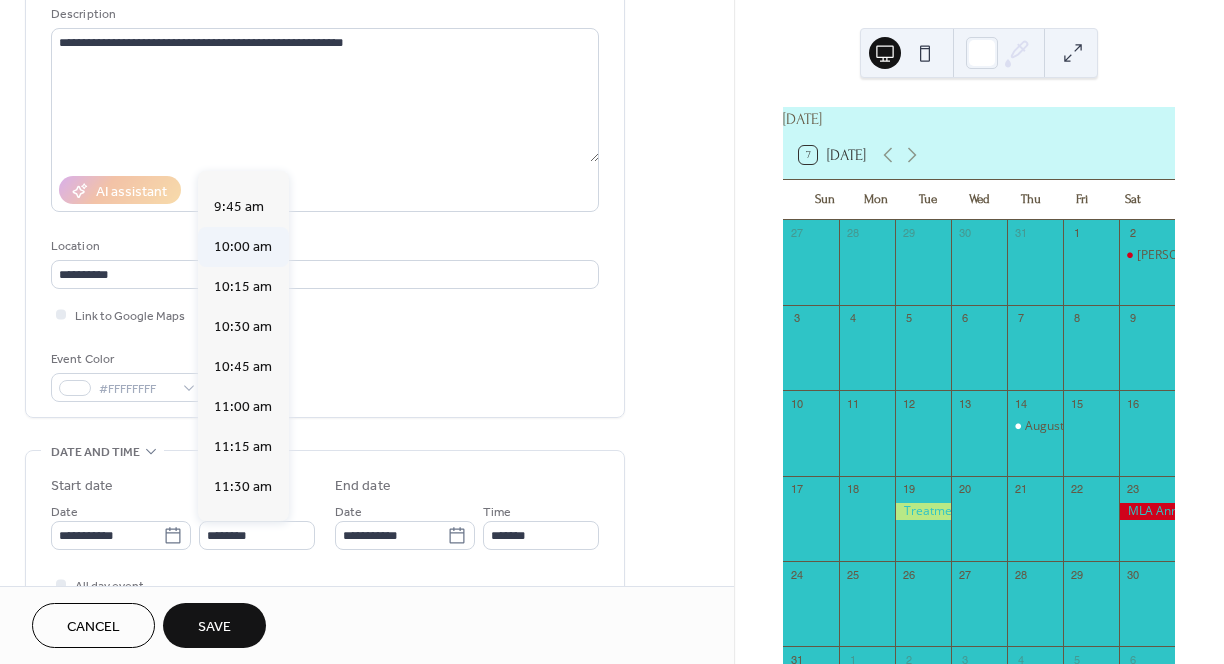 type on "********" 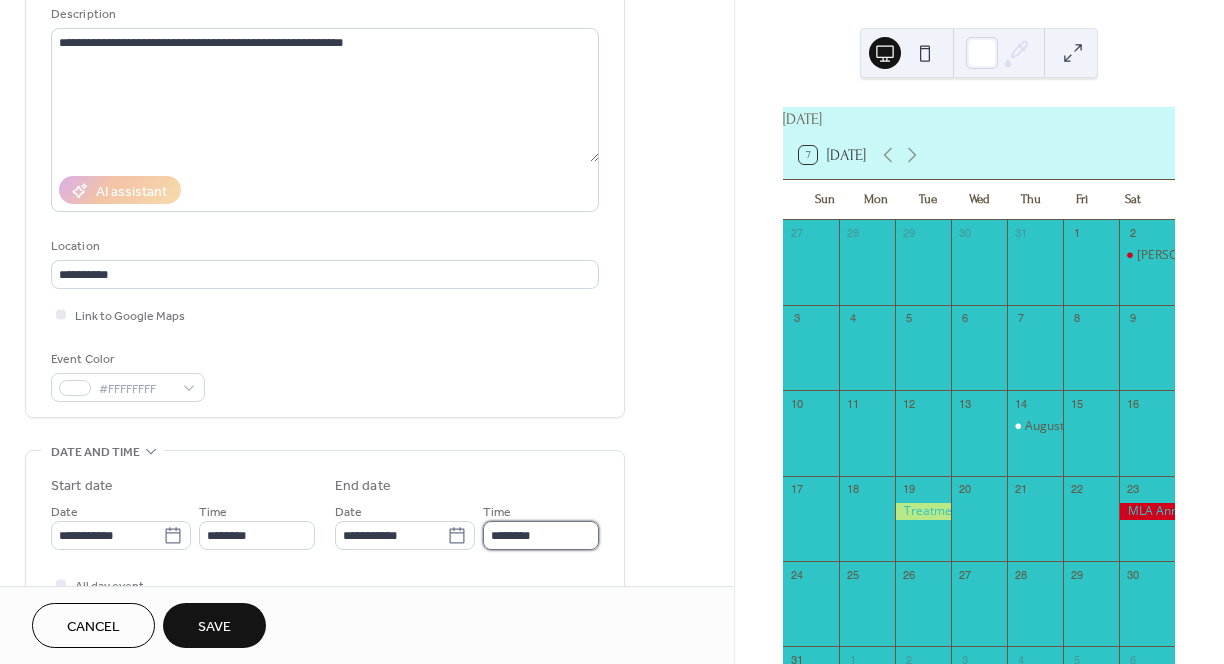 click on "********" at bounding box center (541, 535) 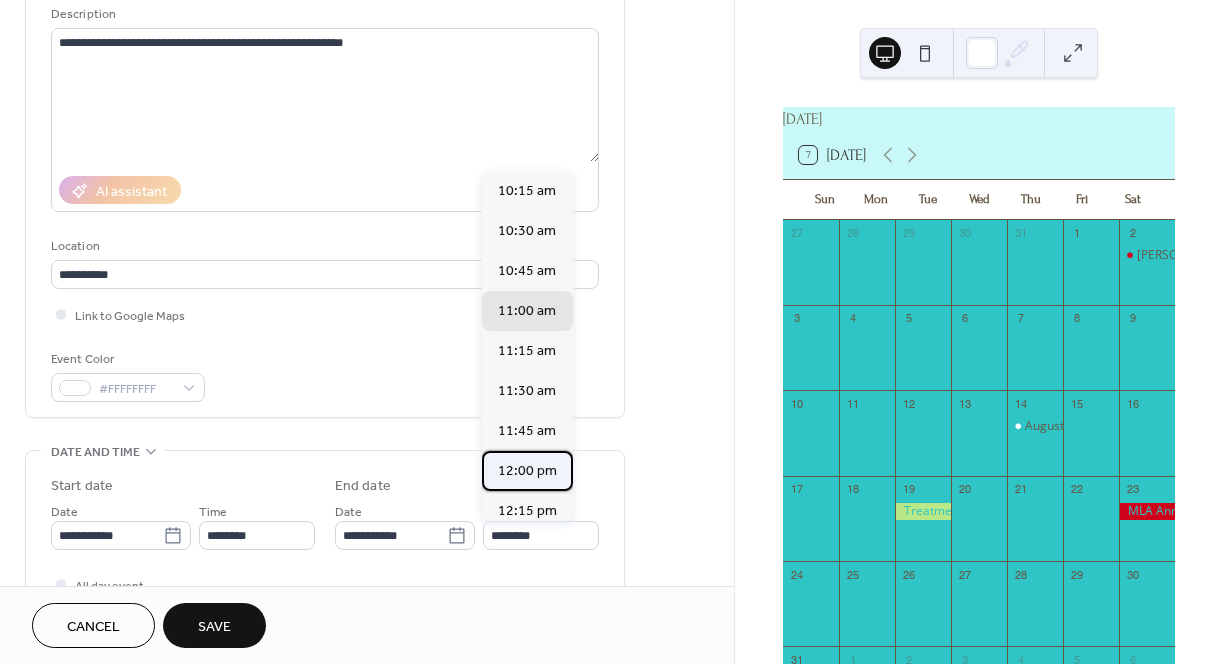 click on "12:00 pm" at bounding box center [527, 471] 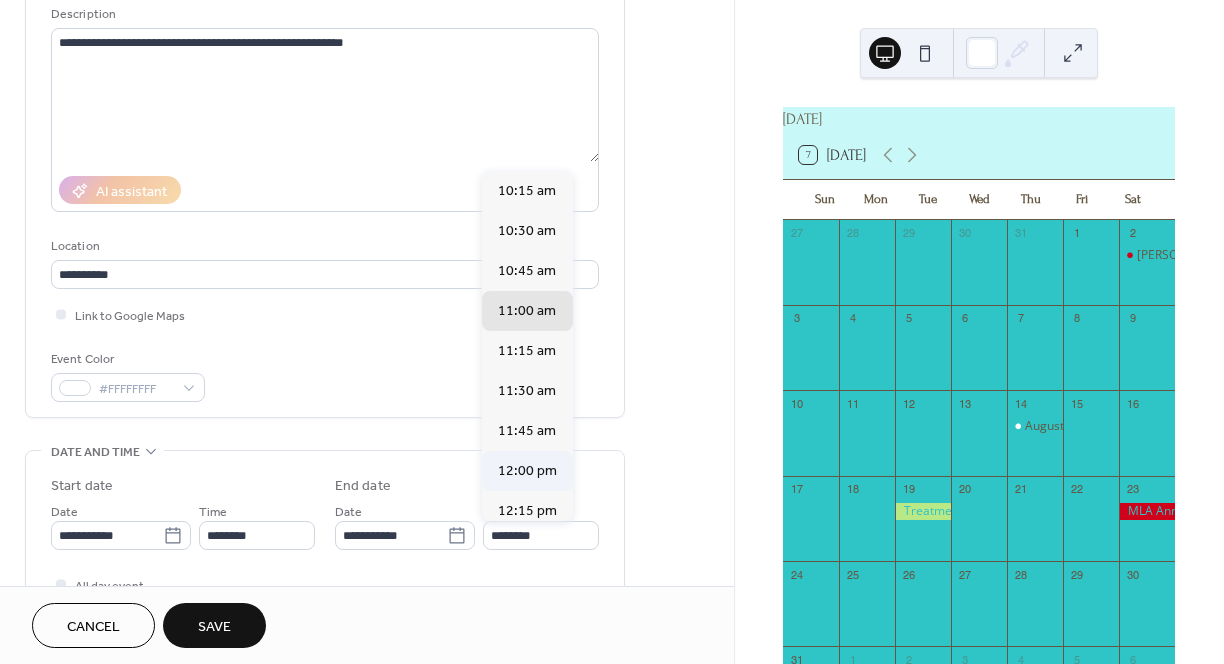 type on "********" 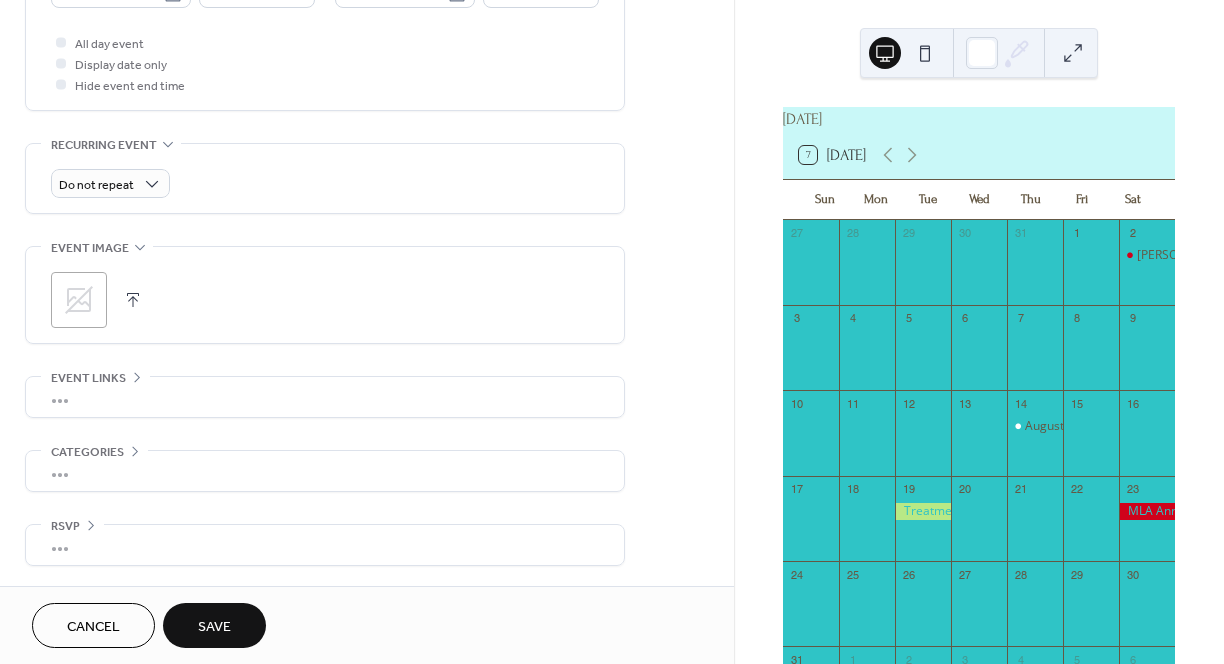 scroll, scrollTop: 743, scrollLeft: 0, axis: vertical 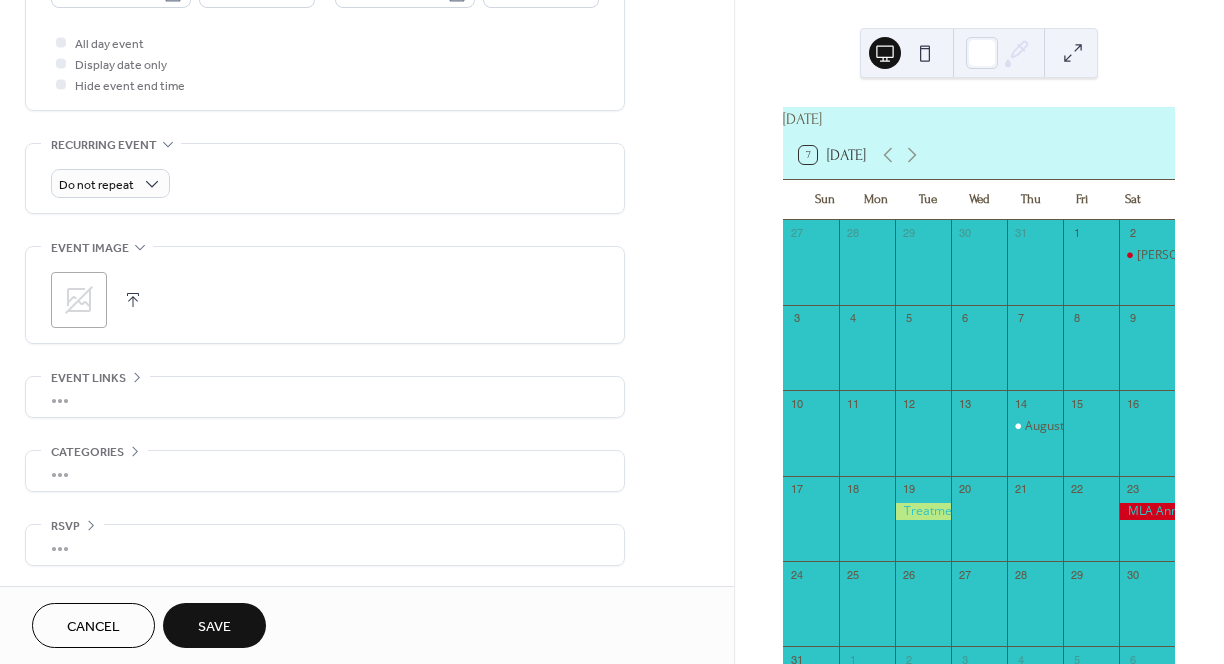 click on "Save" at bounding box center [214, 627] 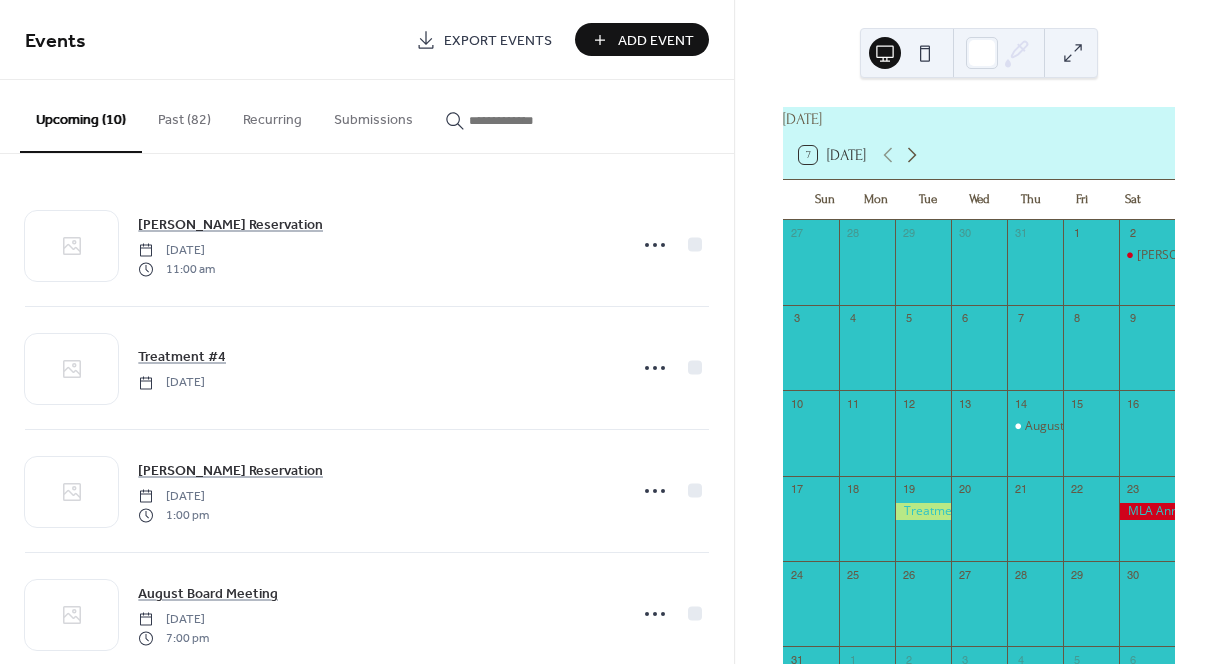 click 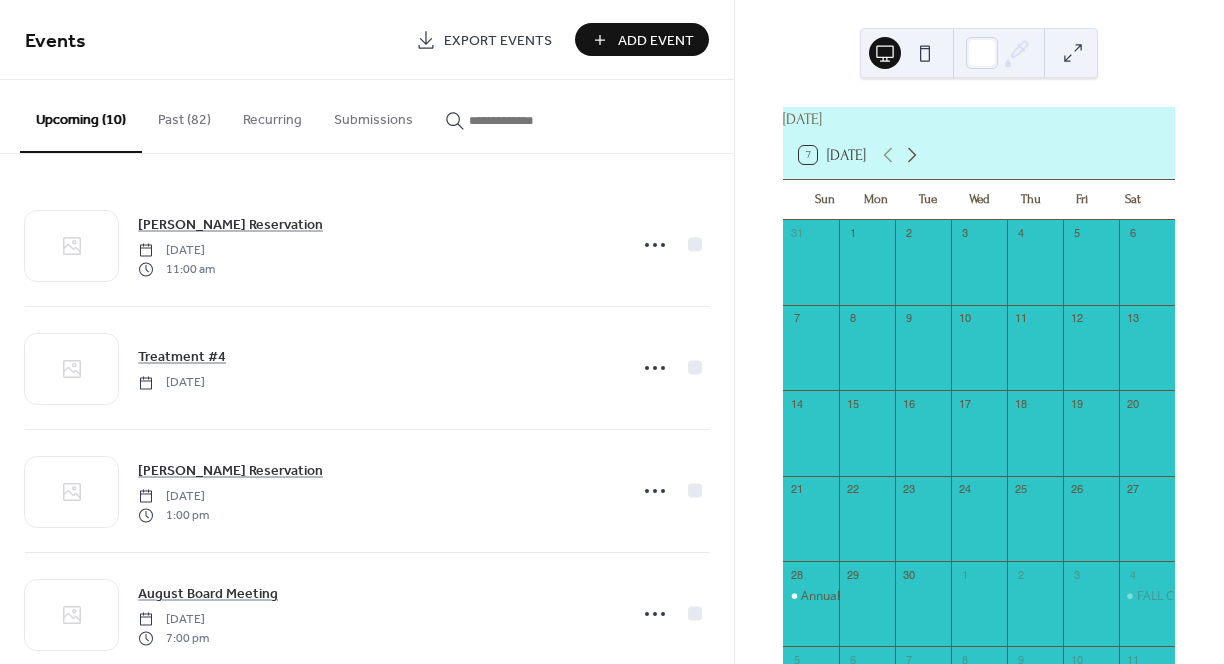 click 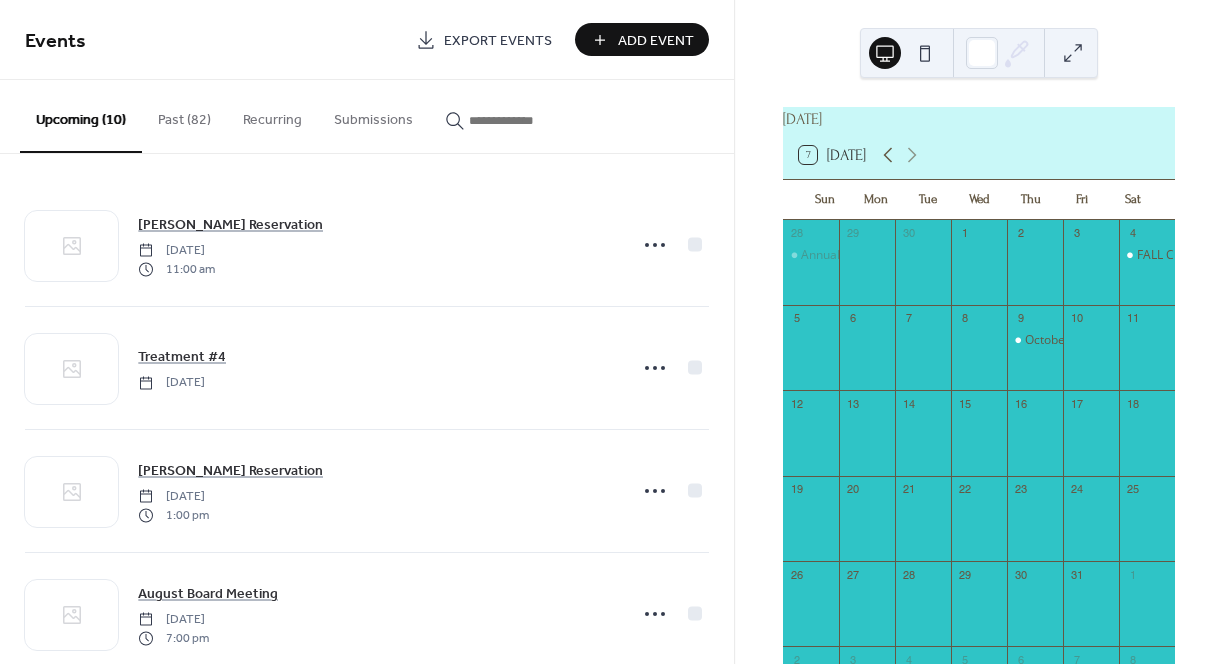 click 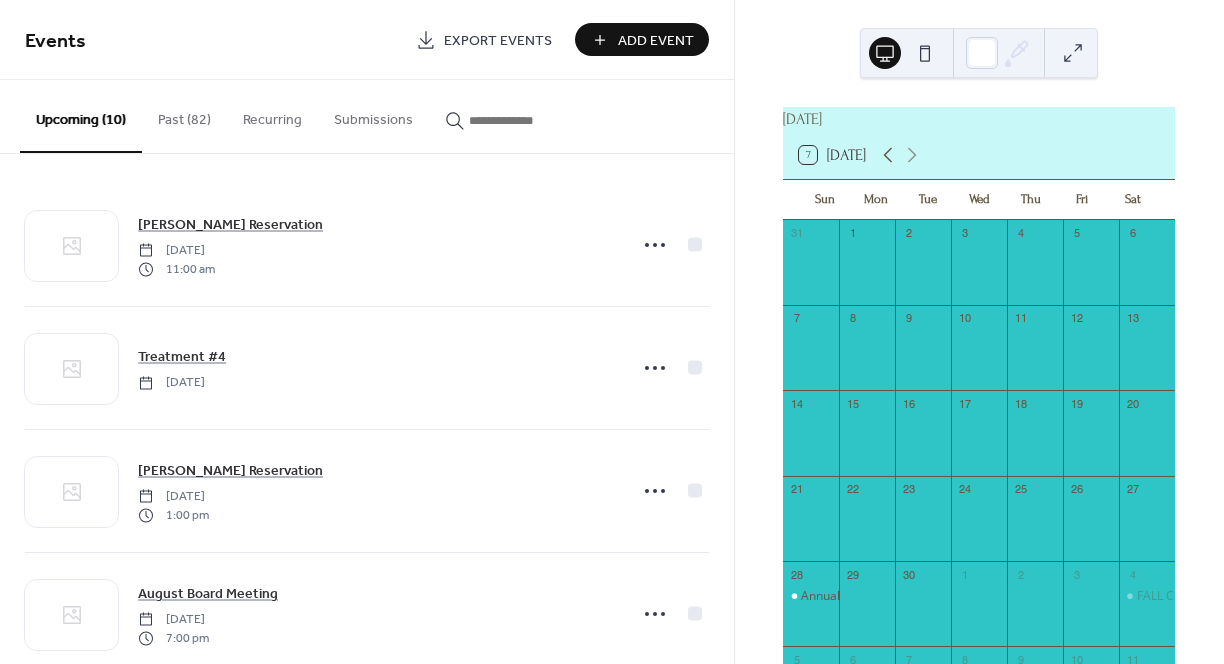 click 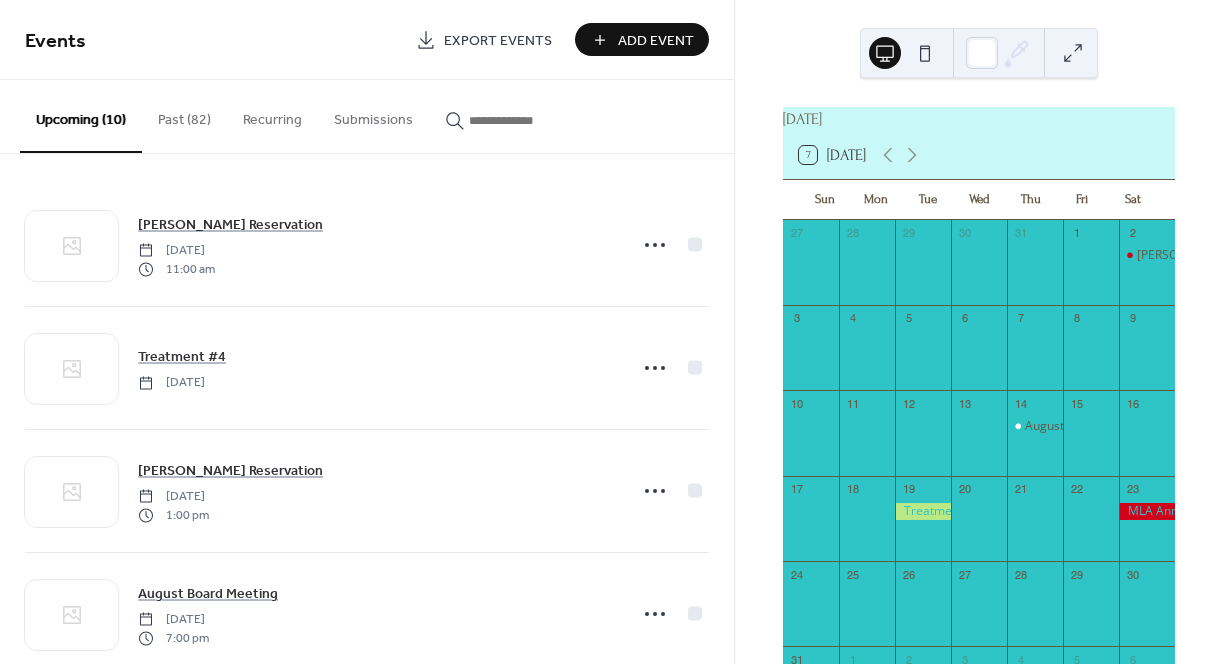click at bounding box center [1147, 511] 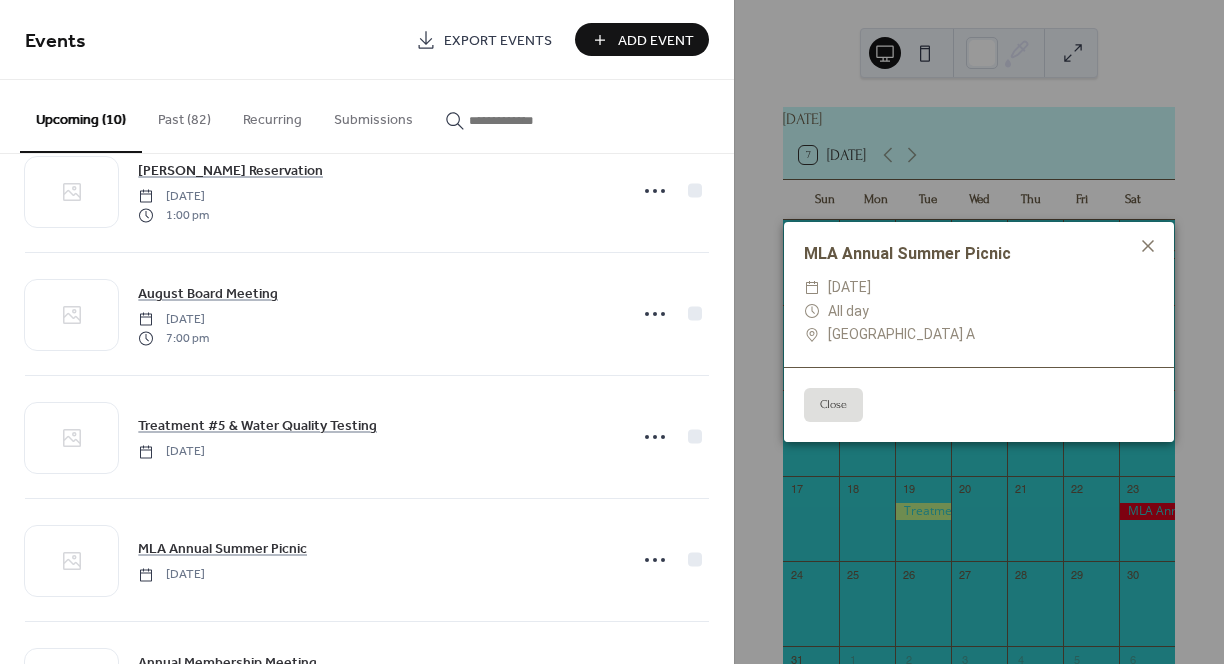 scroll, scrollTop: 400, scrollLeft: 0, axis: vertical 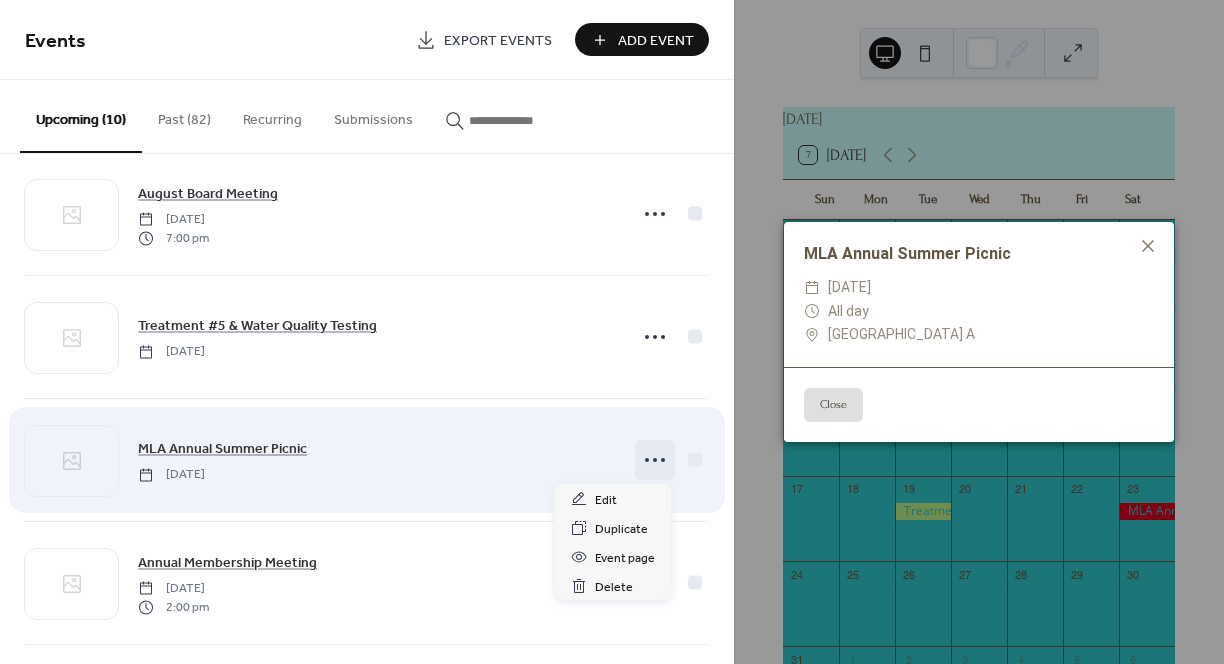 click 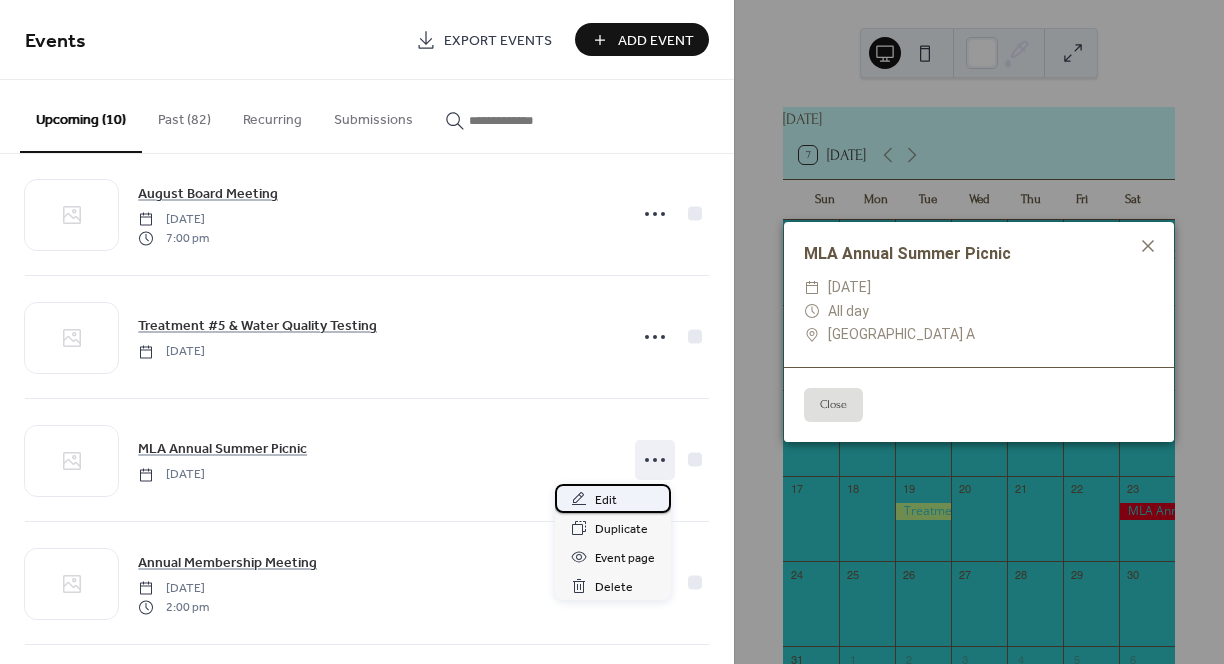 click on "Edit" at bounding box center (606, 500) 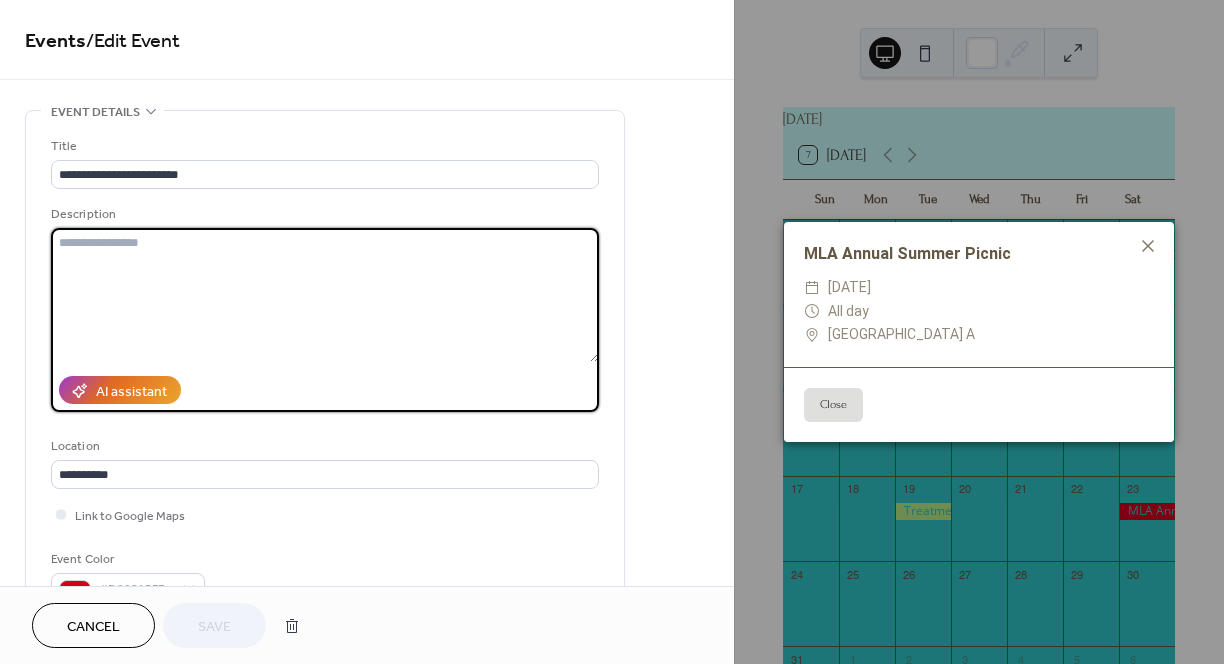 click at bounding box center (325, 295) 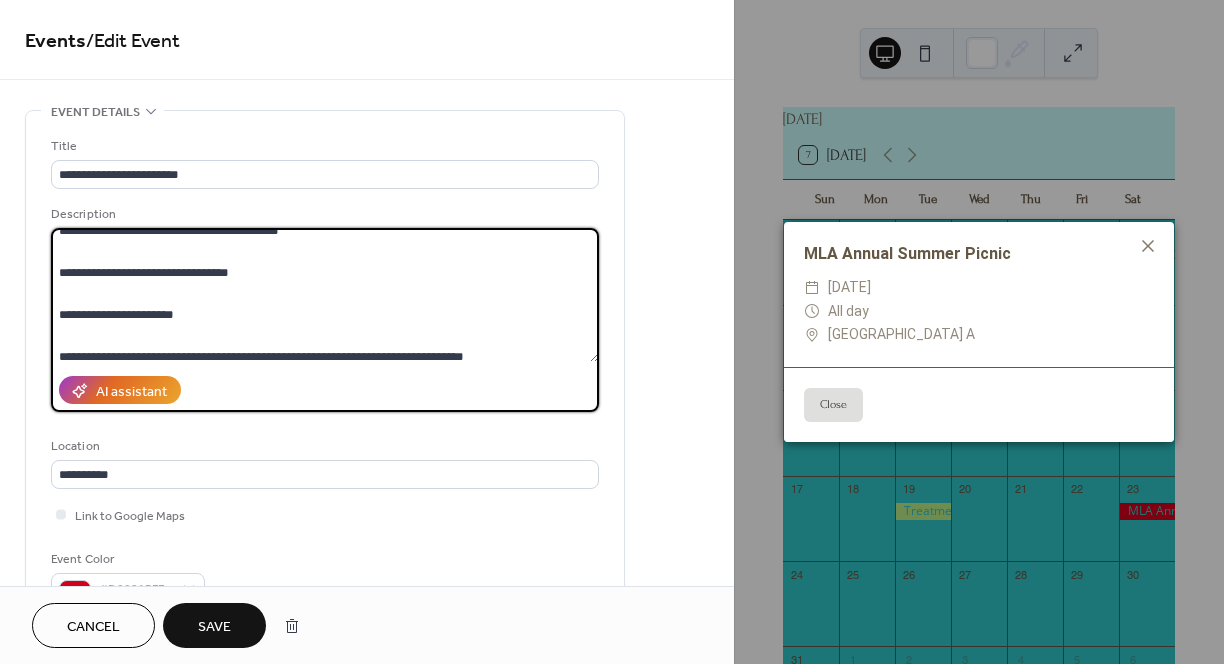 scroll, scrollTop: 0, scrollLeft: 0, axis: both 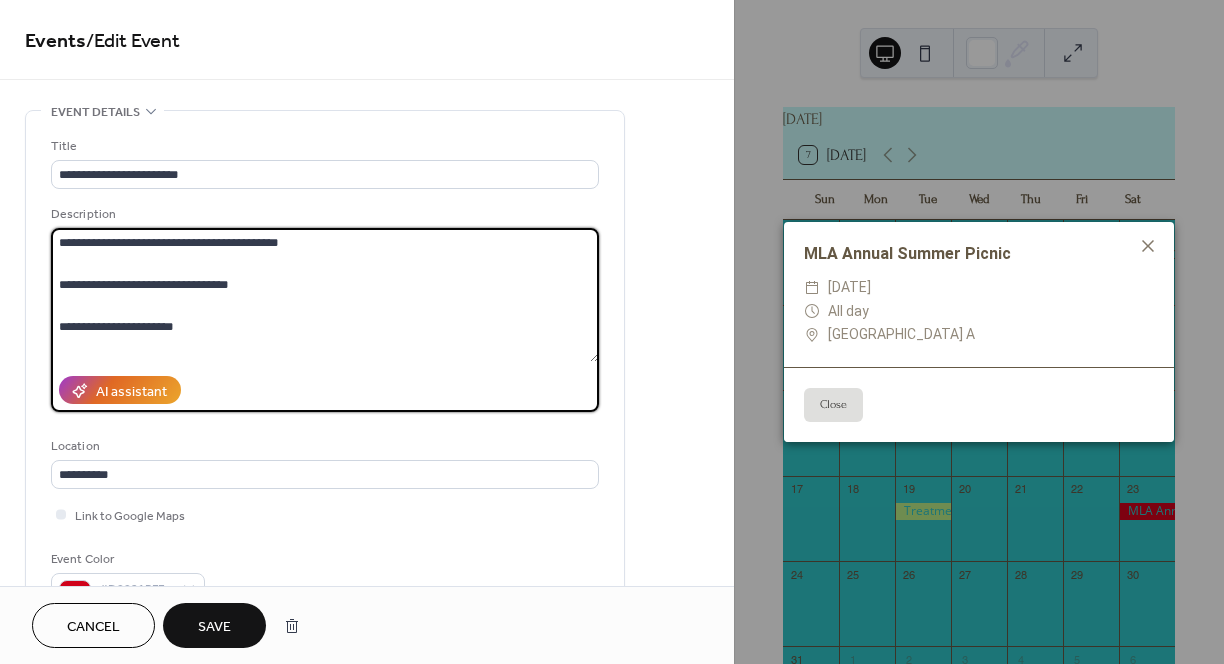 click on "**********" at bounding box center (325, 295) 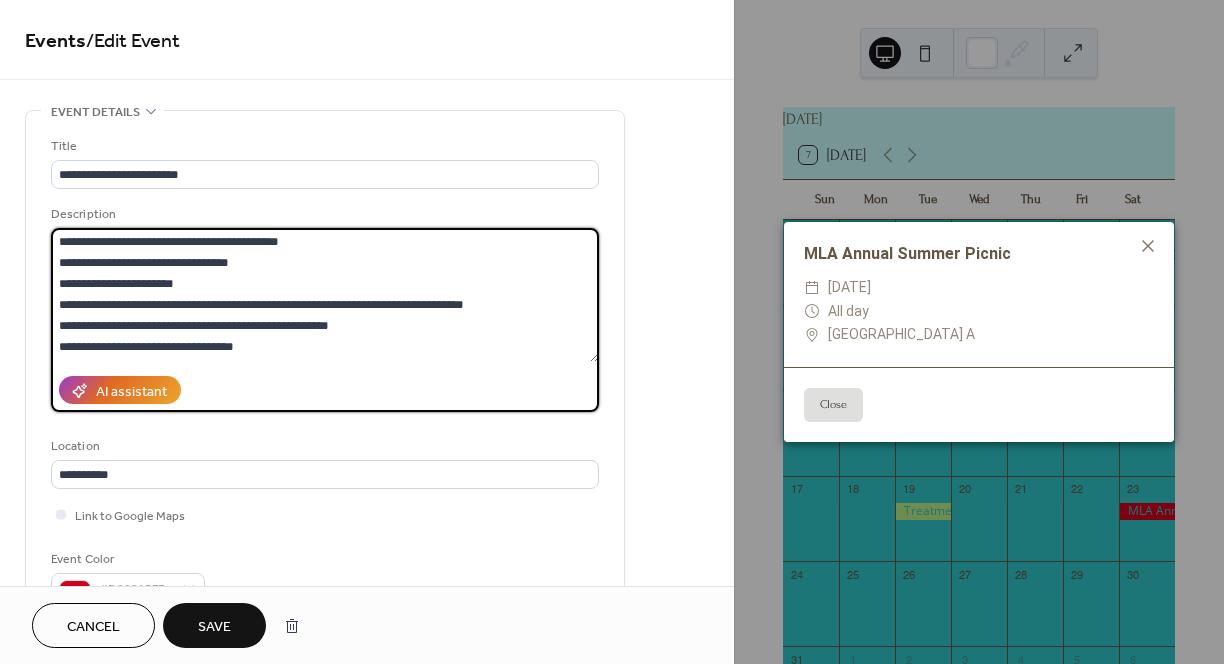 scroll, scrollTop: 0, scrollLeft: 0, axis: both 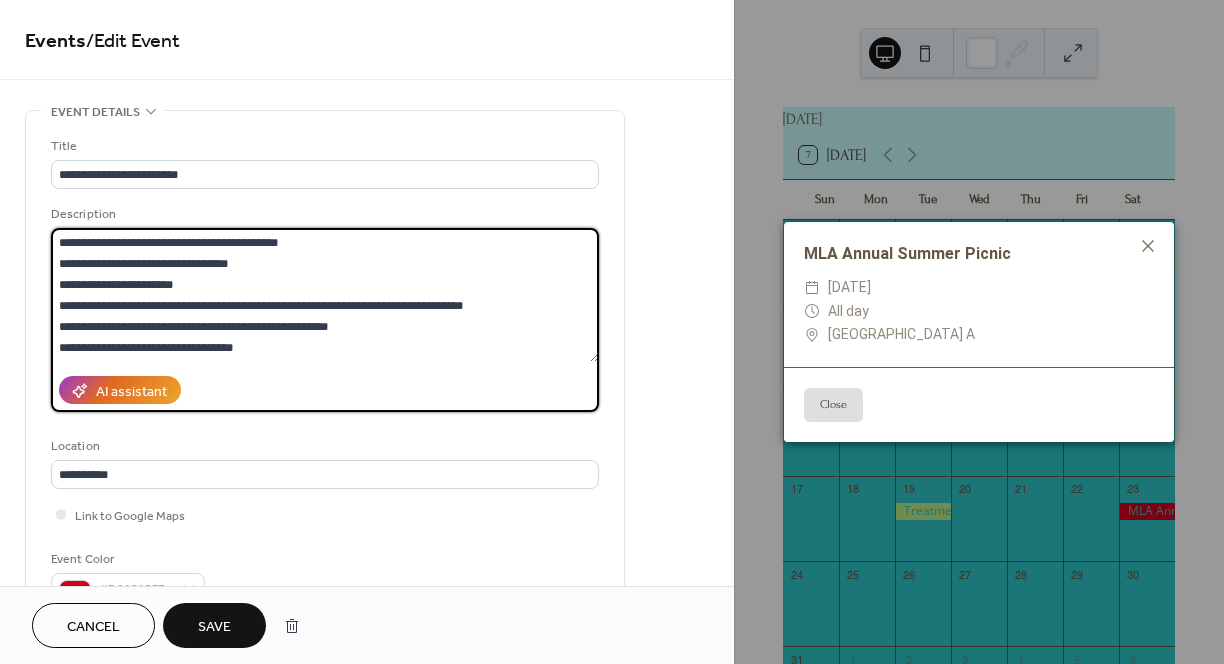 type on "**********" 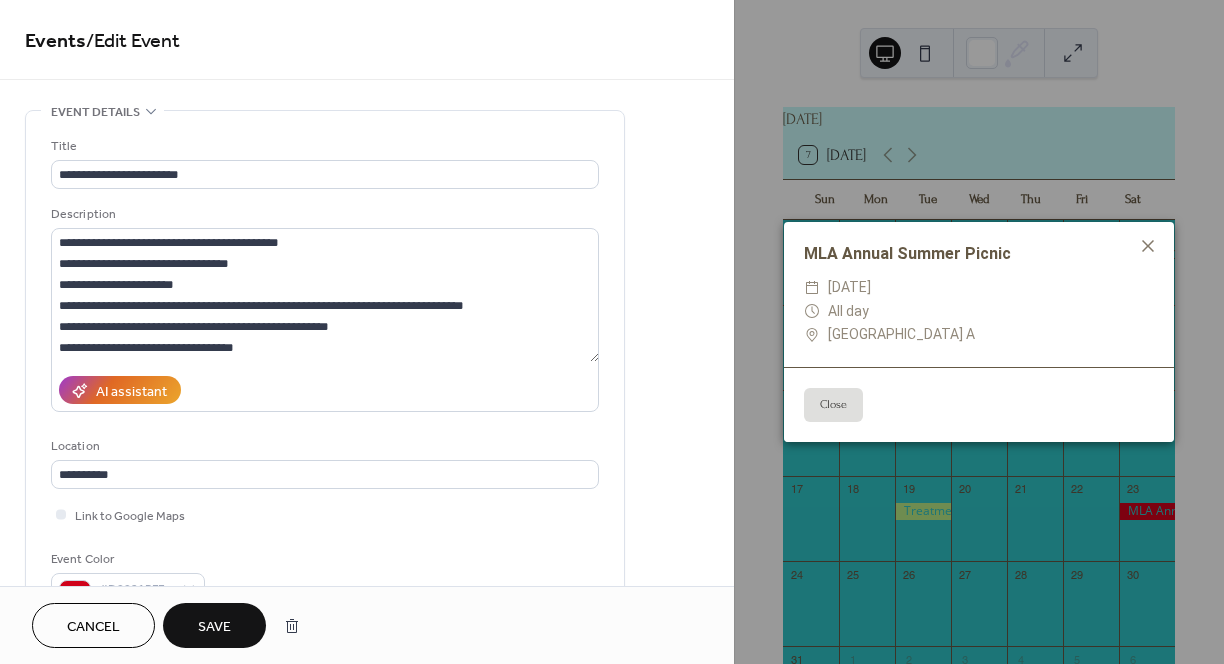 click on "Save" at bounding box center [214, 625] 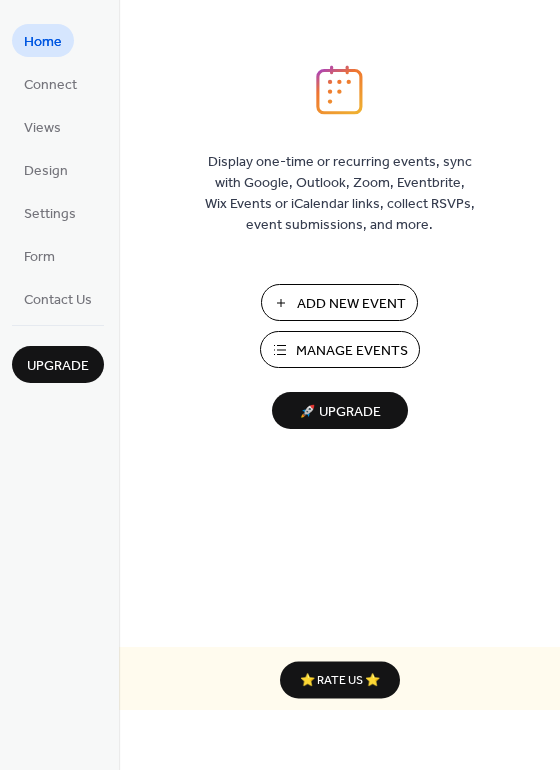 scroll, scrollTop: 0, scrollLeft: 0, axis: both 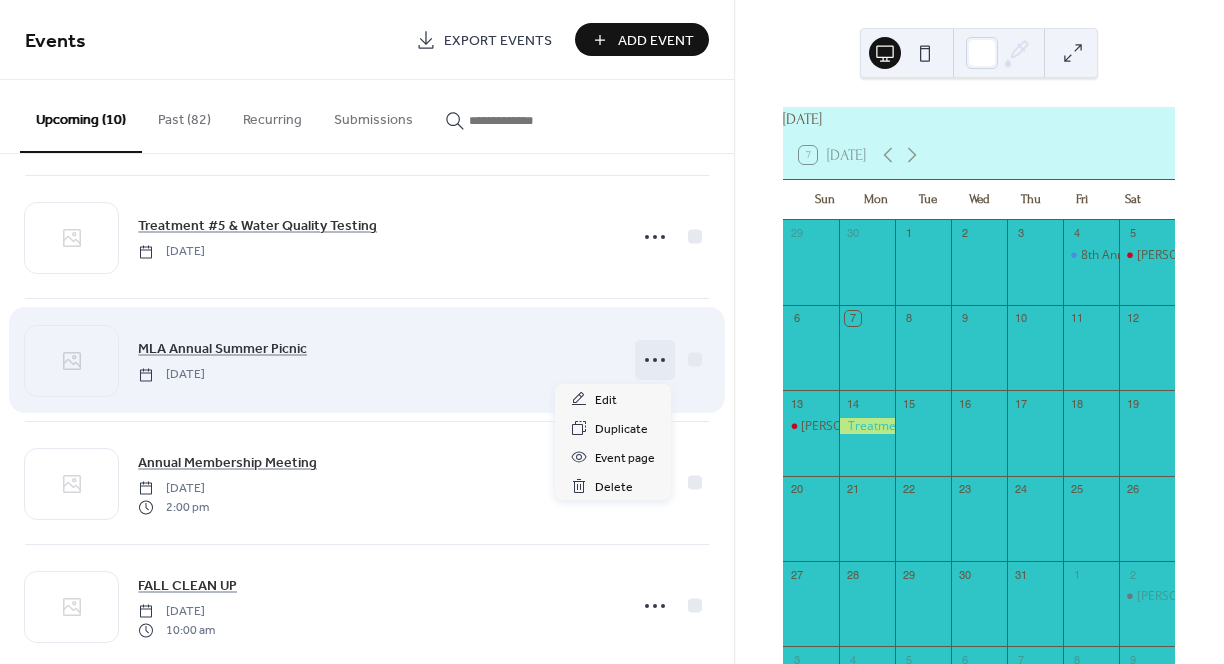 click 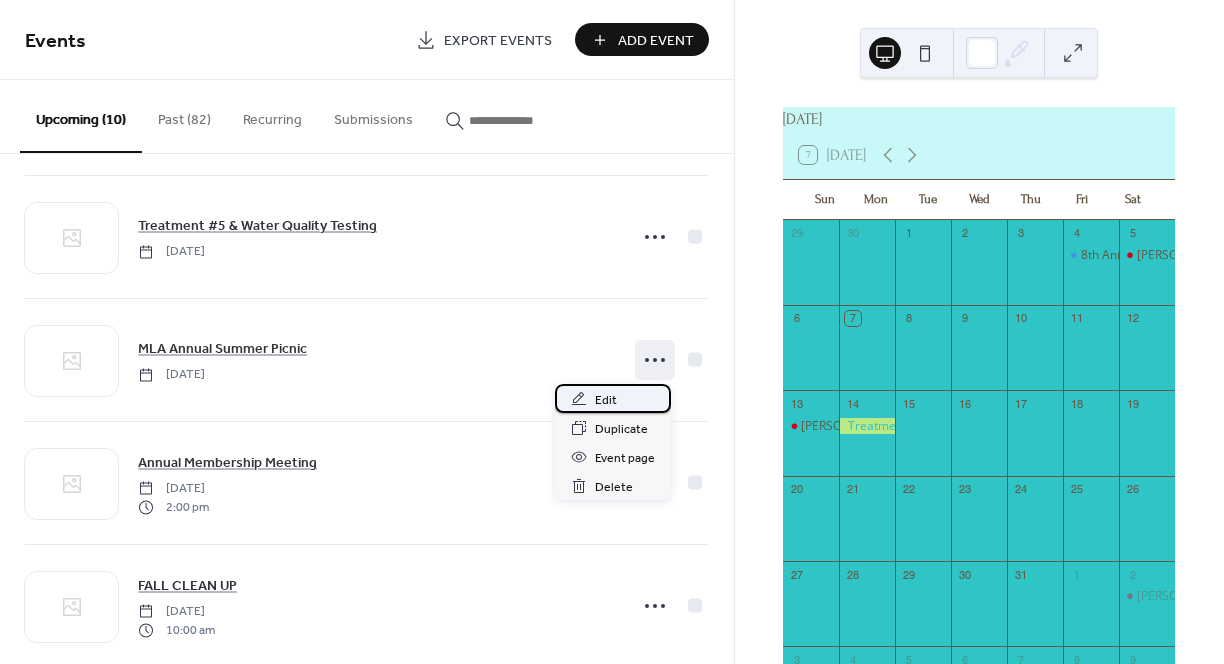 click on "Edit" at bounding box center (606, 400) 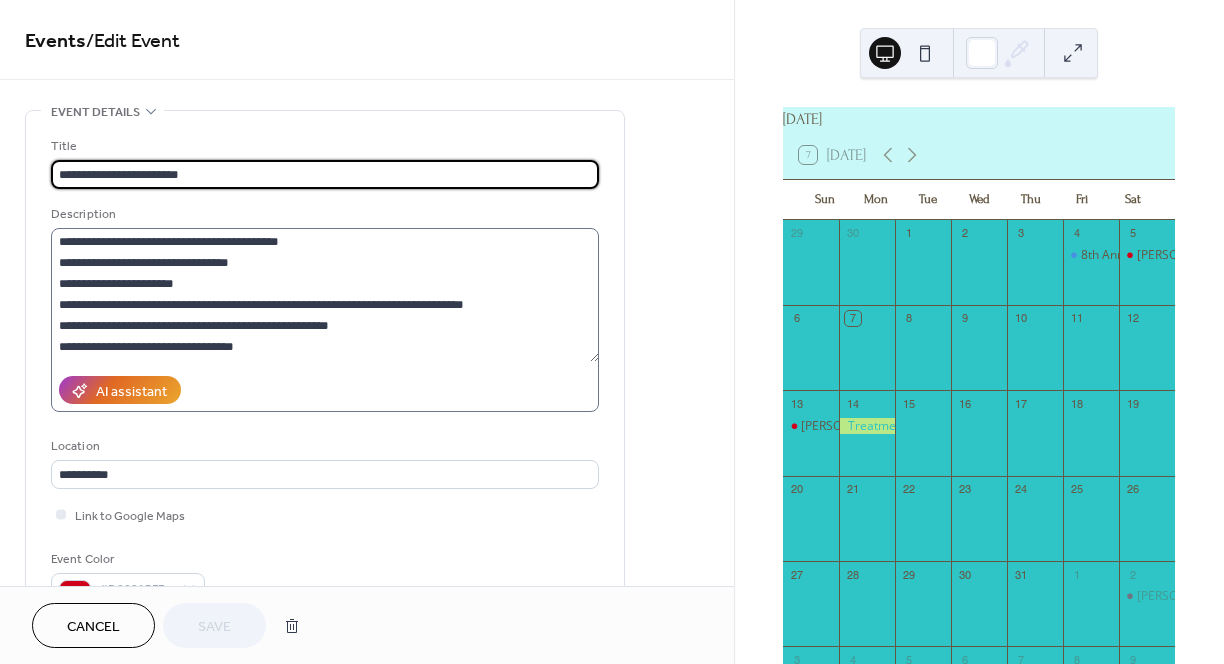 scroll, scrollTop: 0, scrollLeft: 0, axis: both 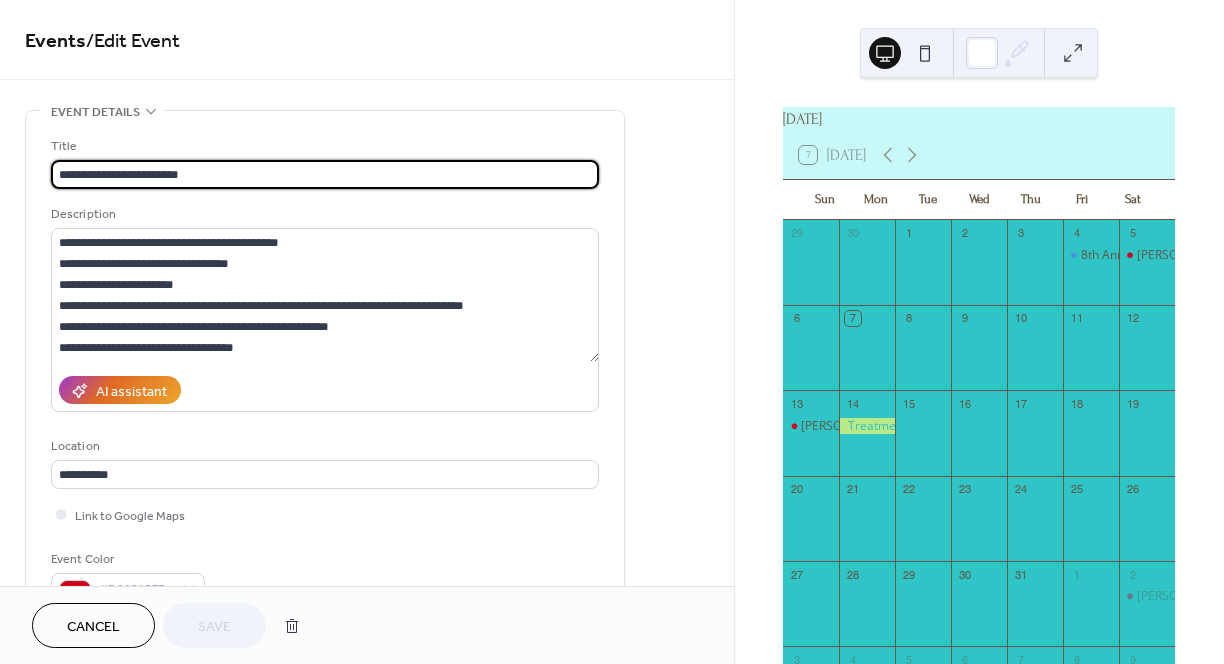 click on "Cancel" at bounding box center (93, 625) 